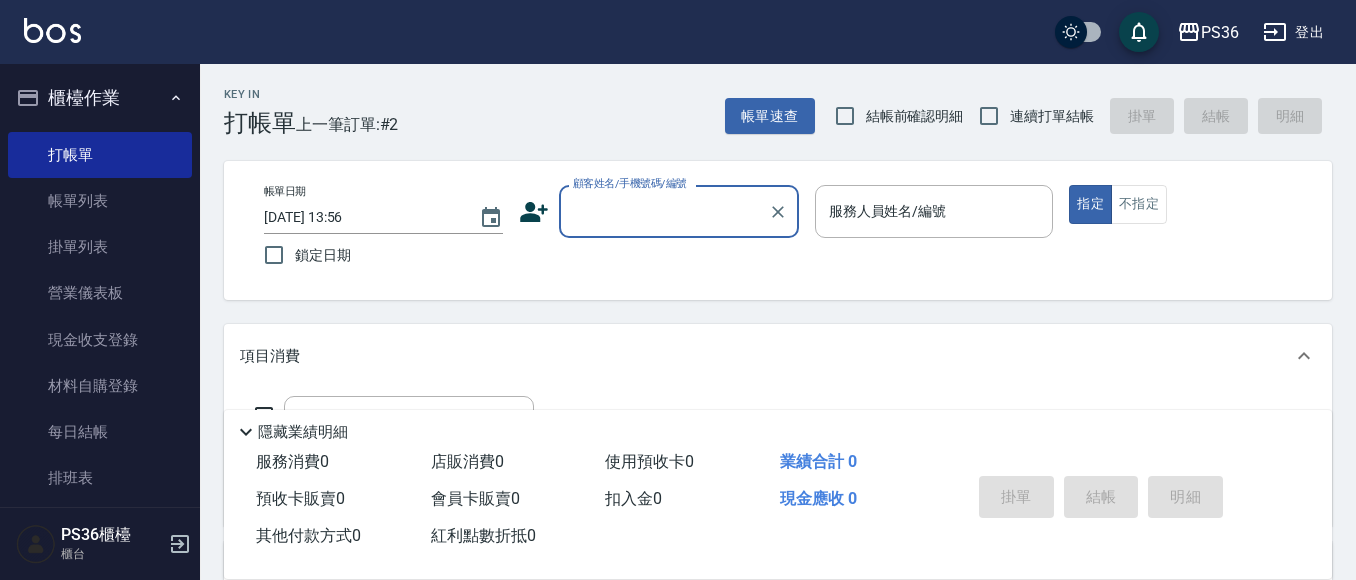 scroll, scrollTop: 0, scrollLeft: 0, axis: both 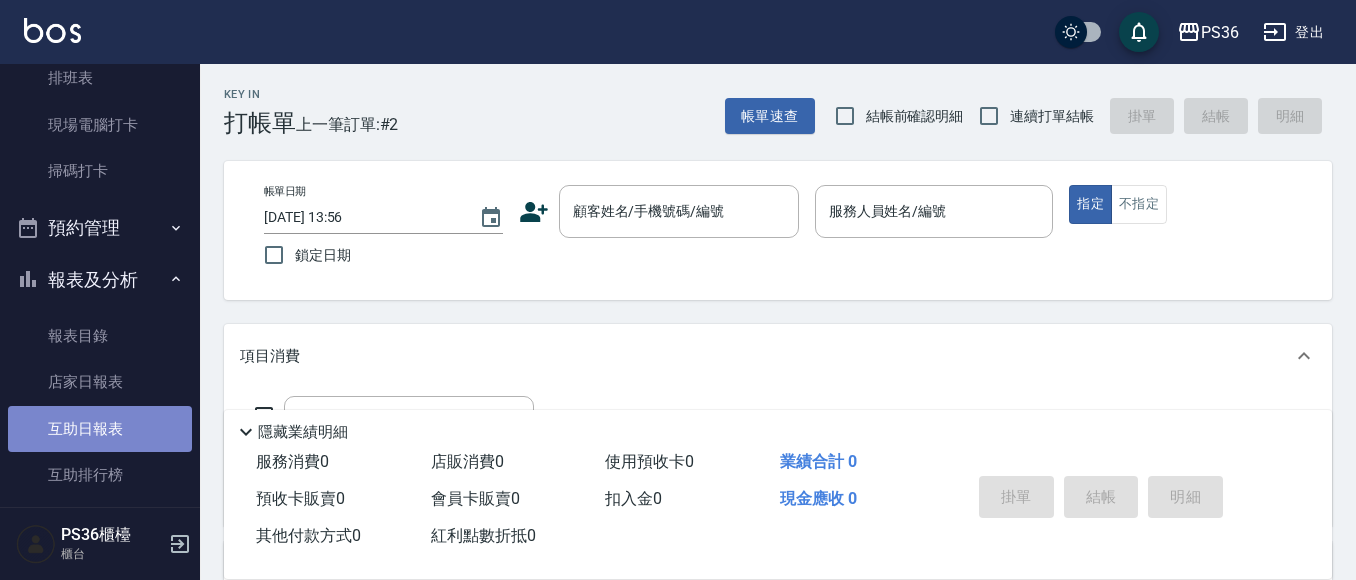 click on "互助日報表" at bounding box center [100, 429] 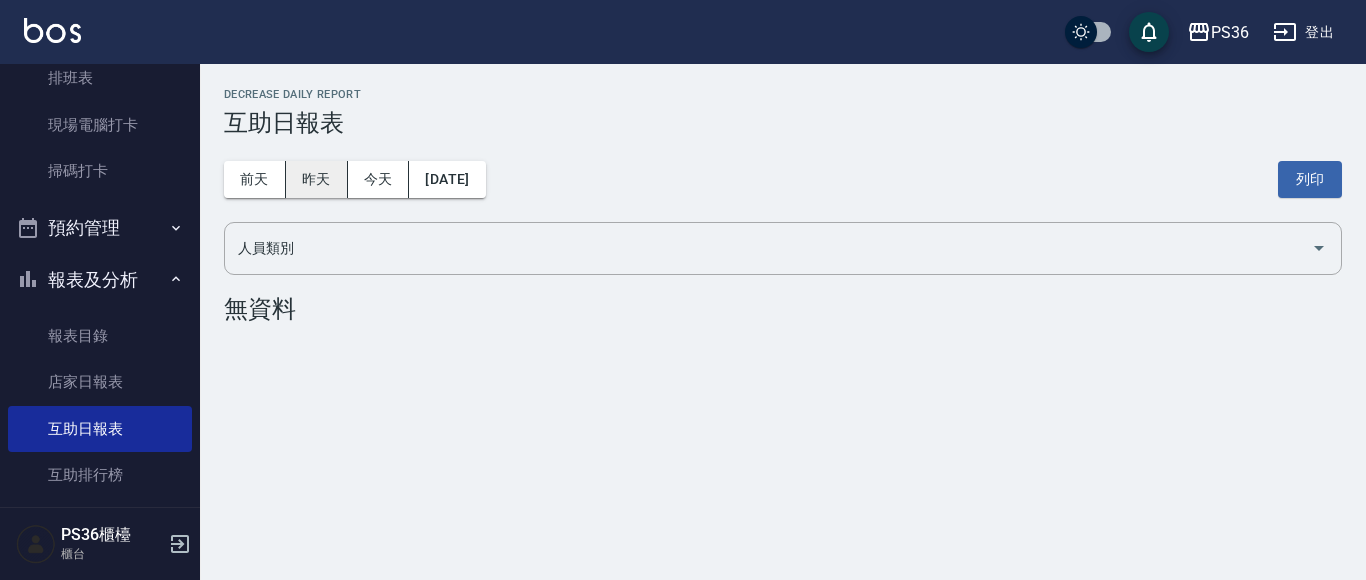 click on "昨天" at bounding box center (317, 179) 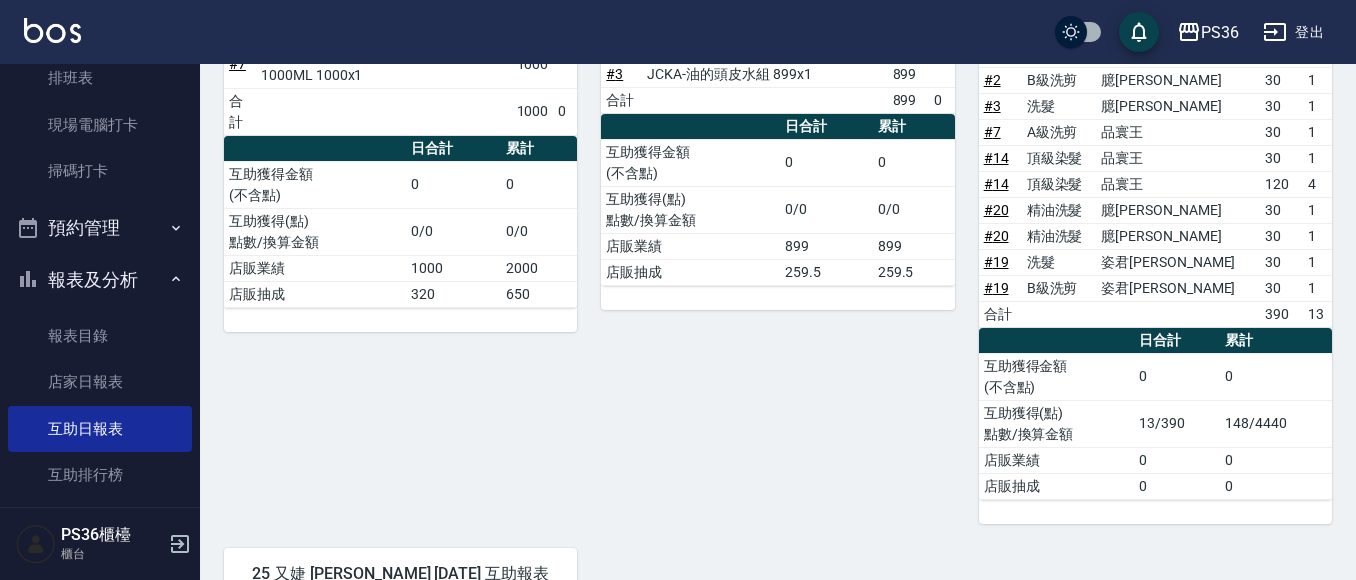 scroll, scrollTop: 300, scrollLeft: 0, axis: vertical 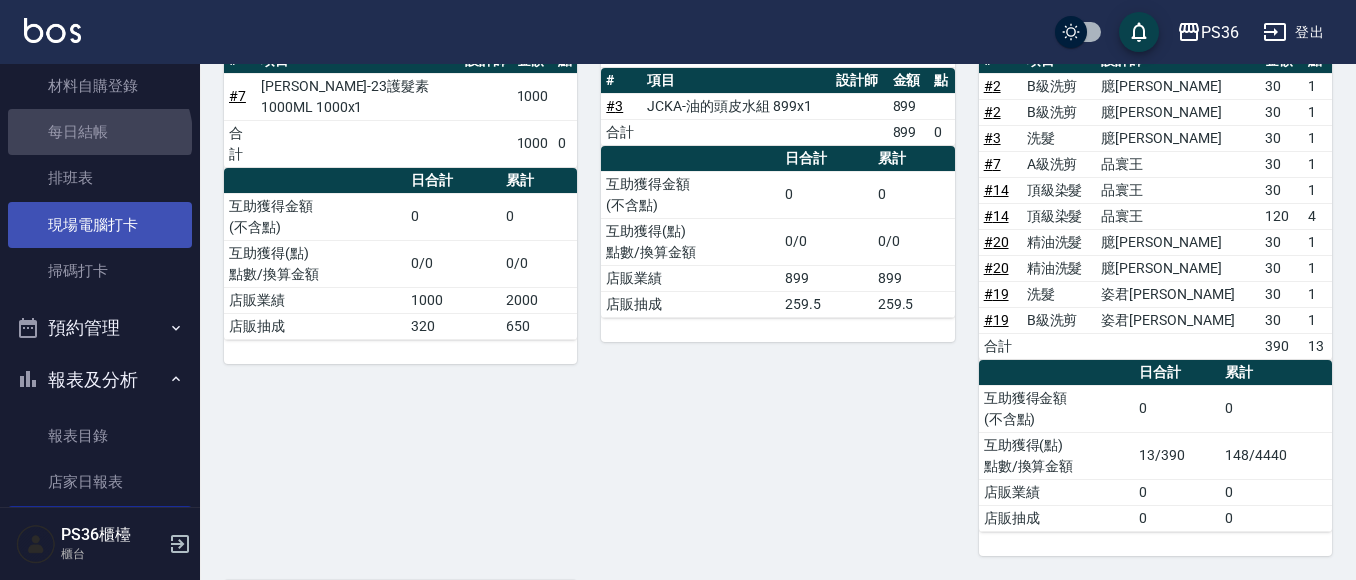 click on "每日結帳" at bounding box center (100, 132) 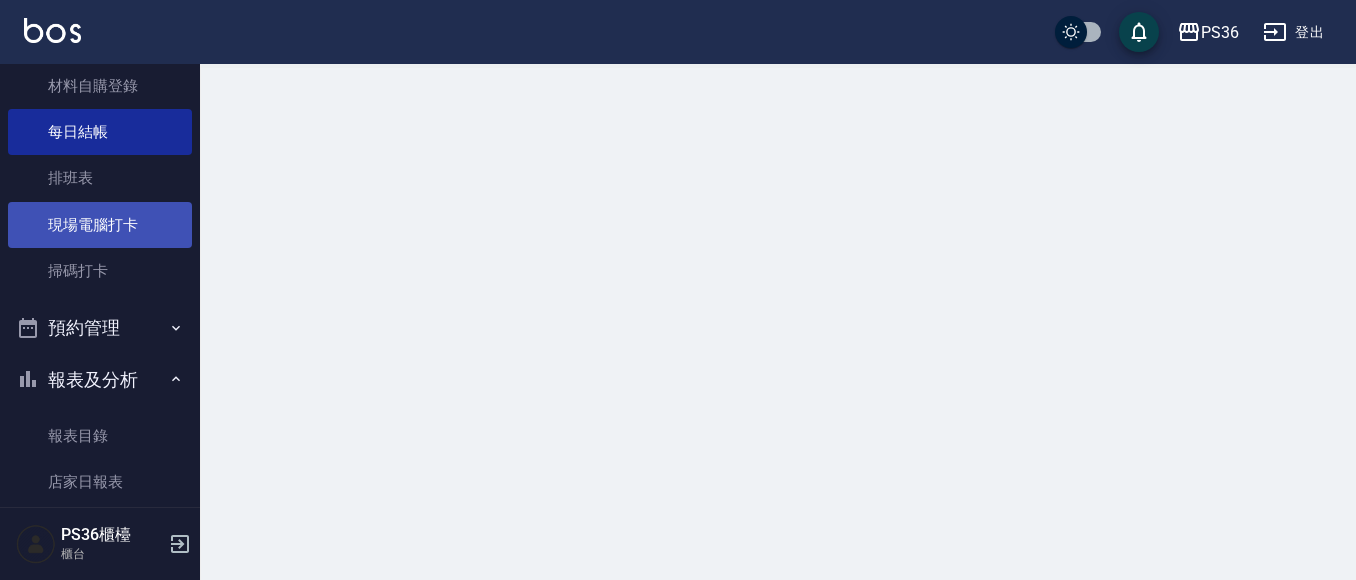 scroll, scrollTop: 0, scrollLeft: 0, axis: both 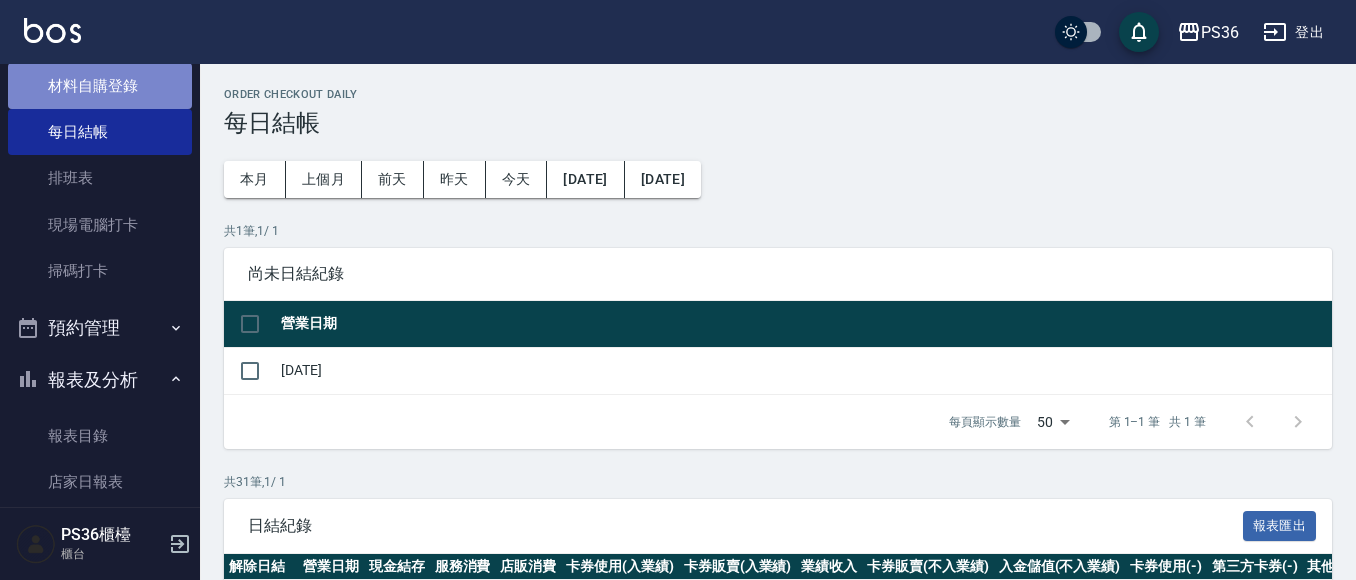 click on "材料自購登錄" at bounding box center [100, 86] 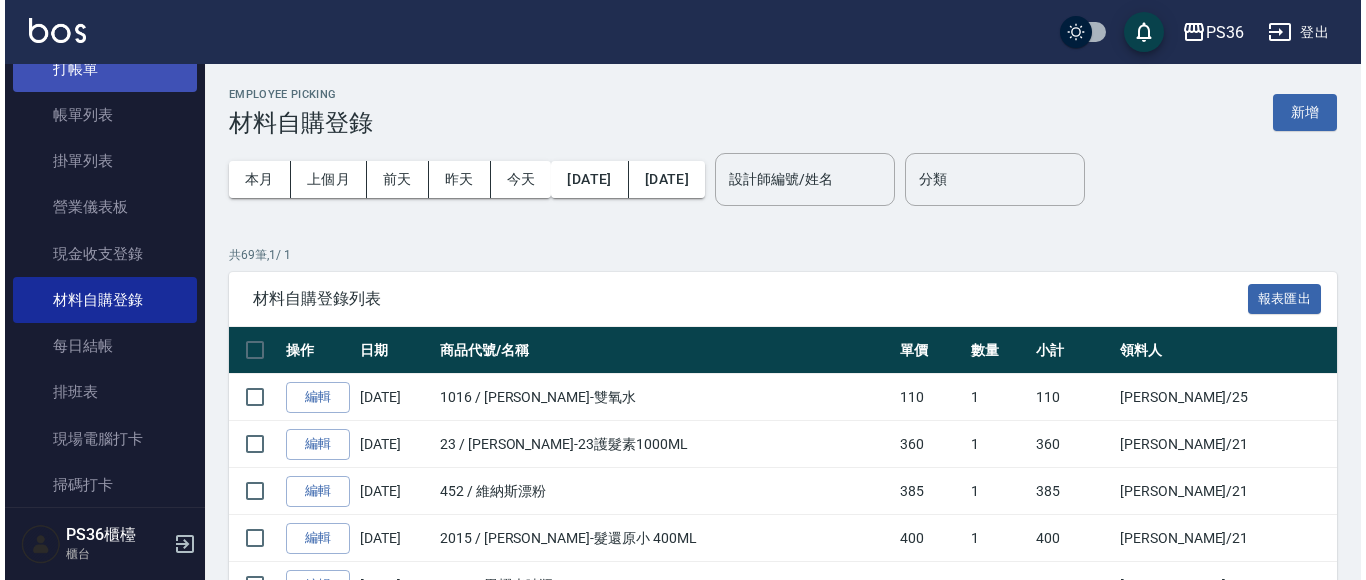 scroll, scrollTop: 0, scrollLeft: 0, axis: both 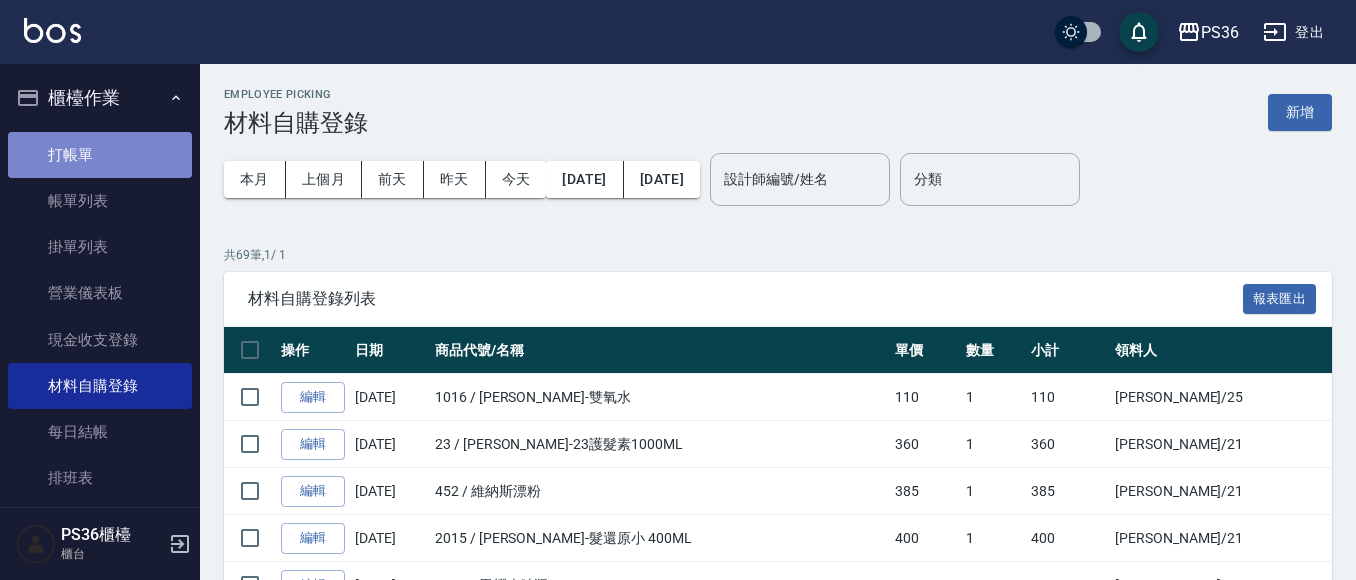 click on "打帳單" at bounding box center [100, 155] 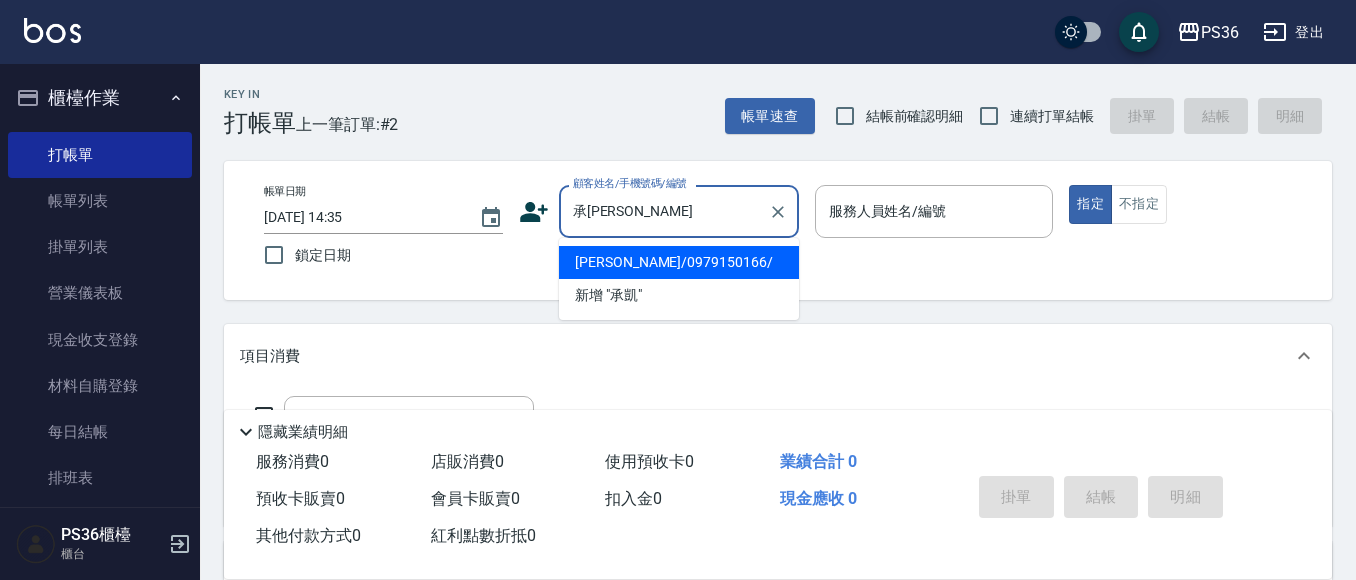 click on "[PERSON_NAME]/0979150166/" at bounding box center [679, 262] 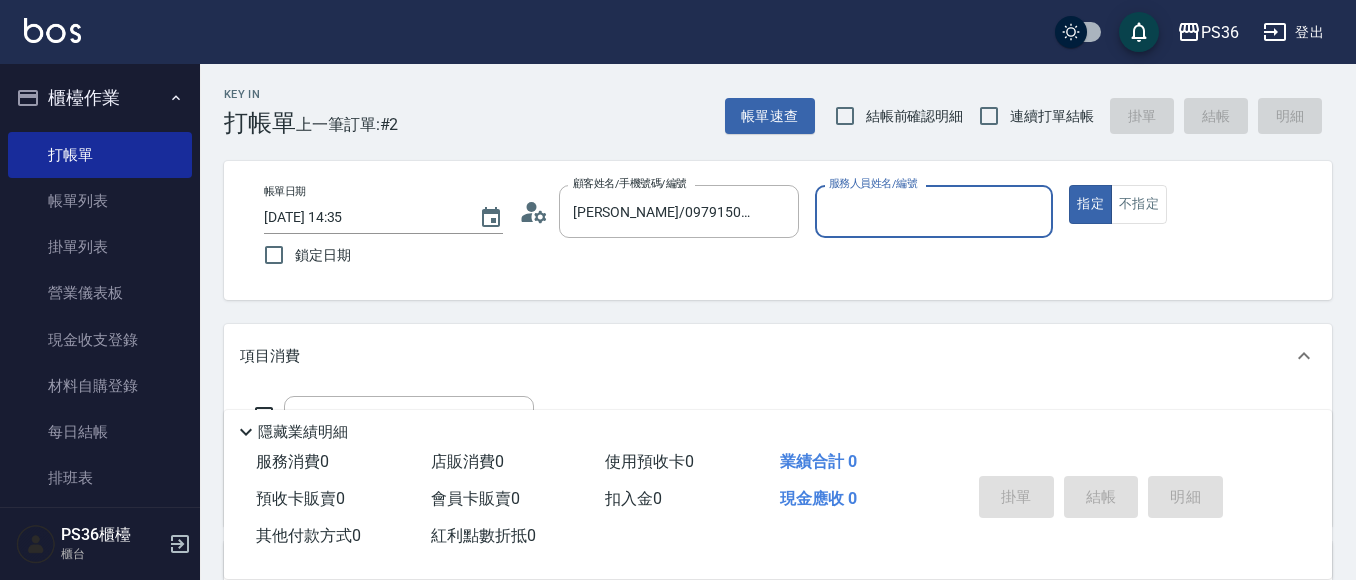 click 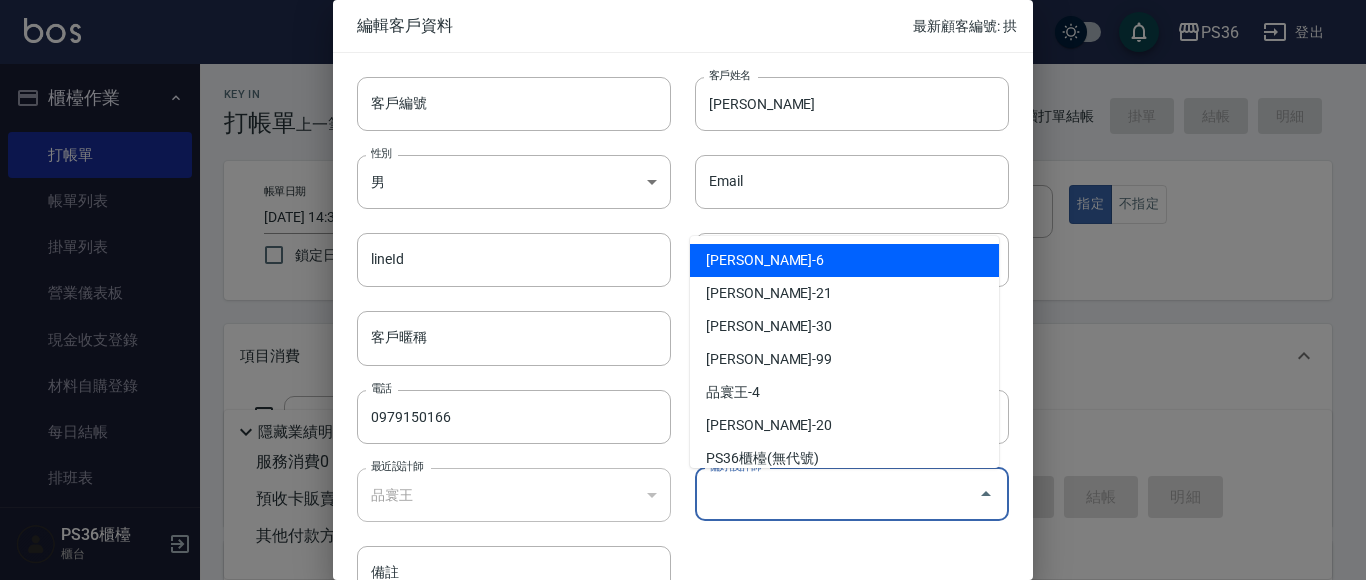 click on "偏好設計師" at bounding box center (837, 494) 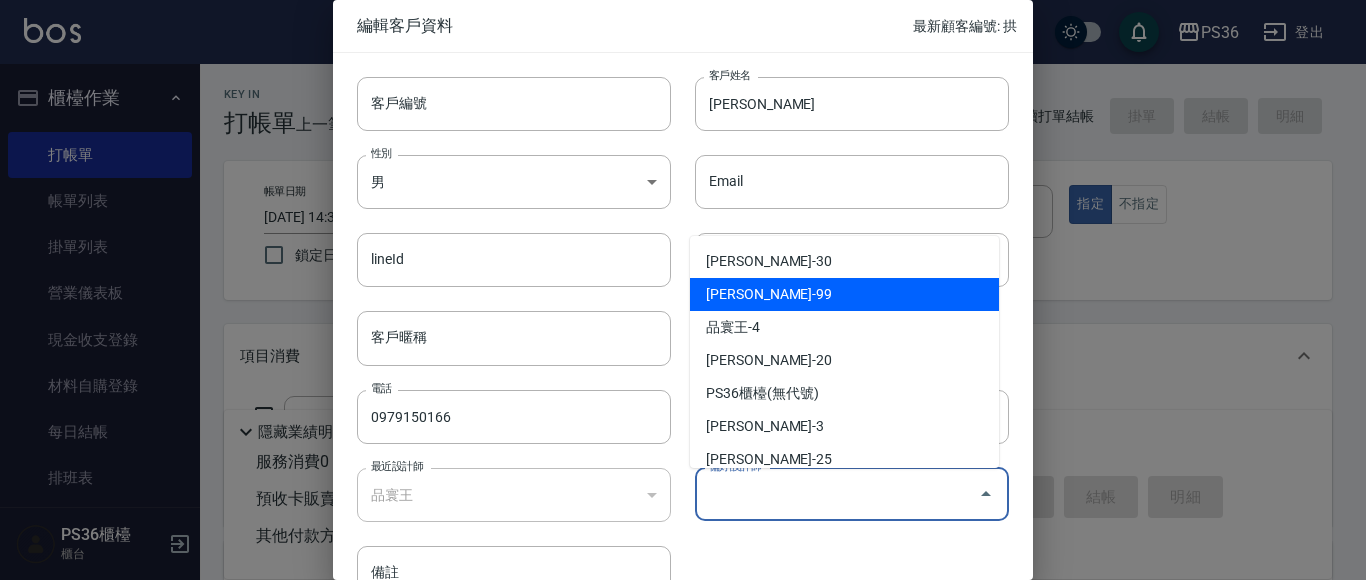 scroll, scrollTop: 100, scrollLeft: 0, axis: vertical 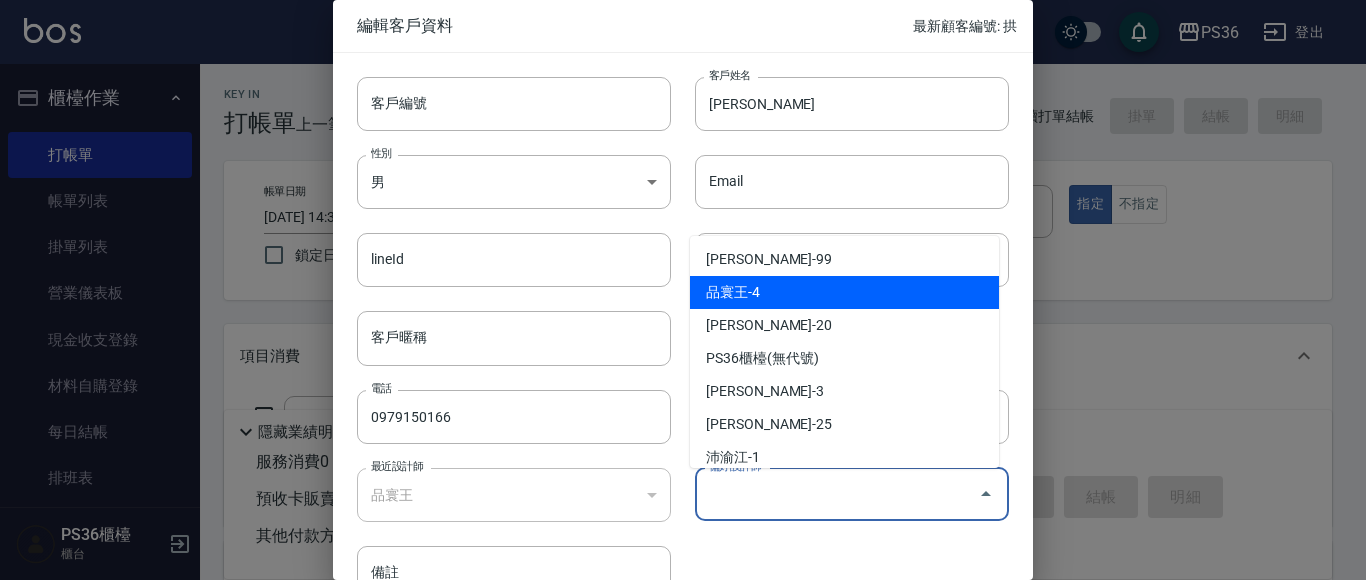 click on "品寰王-4" at bounding box center [844, 292] 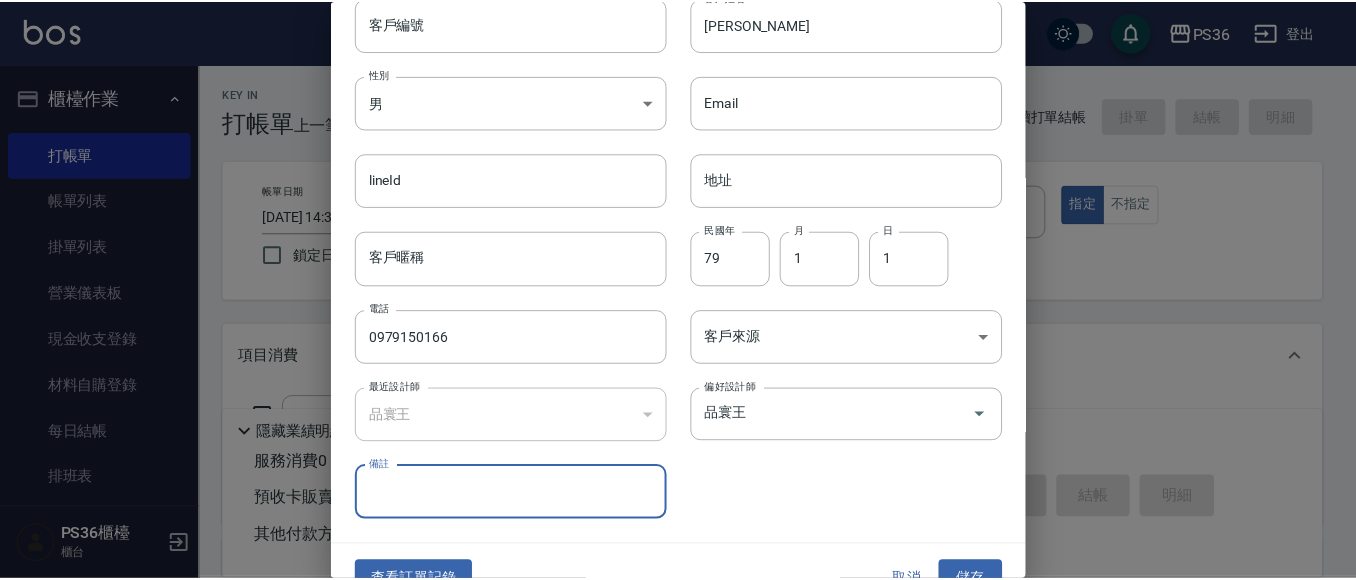scroll, scrollTop: 113, scrollLeft: 0, axis: vertical 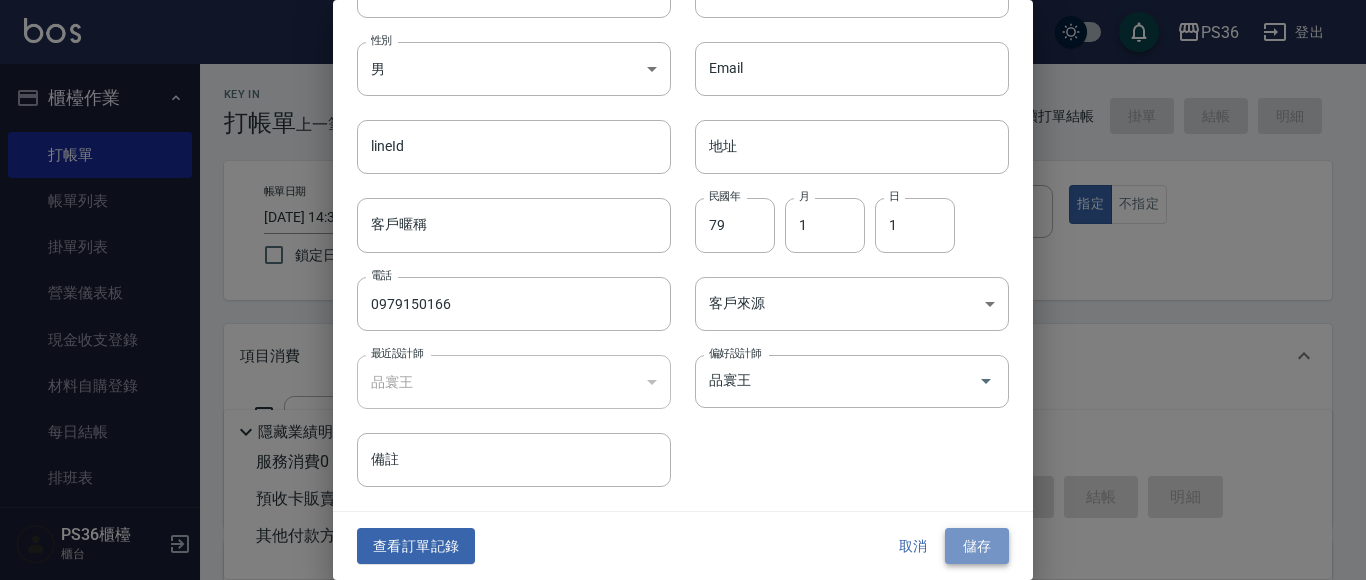 click on "儲存" at bounding box center [977, 546] 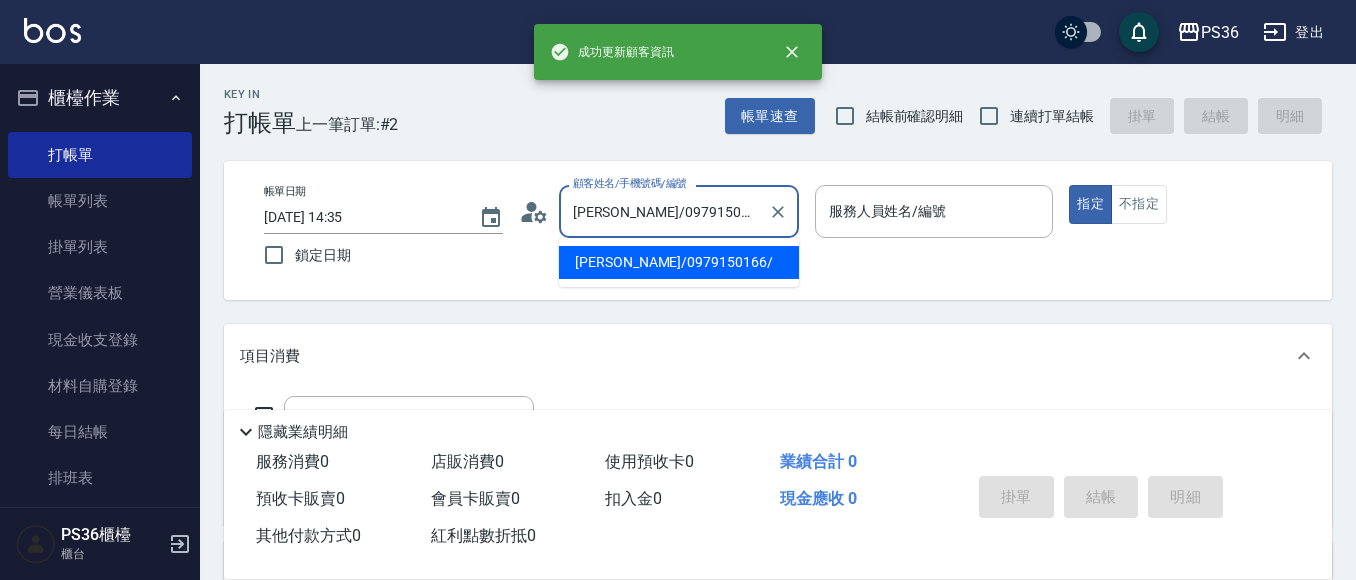 drag, startPoint x: 616, startPoint y: 212, endPoint x: 556, endPoint y: 208, distance: 60.133186 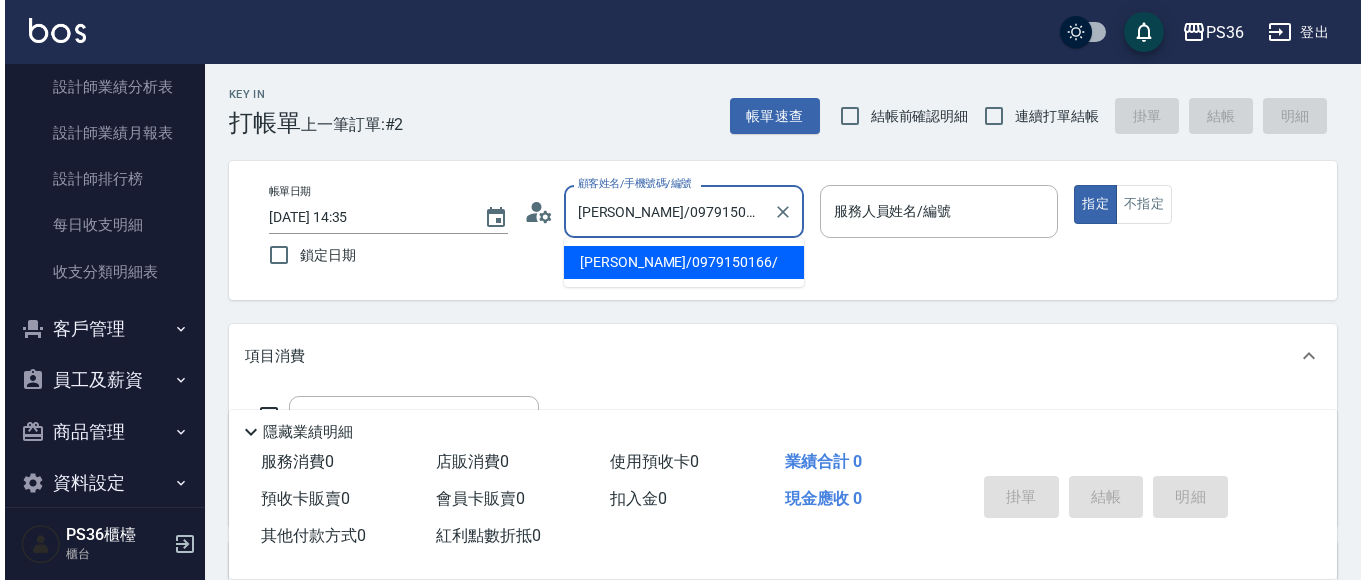 scroll, scrollTop: 953, scrollLeft: 0, axis: vertical 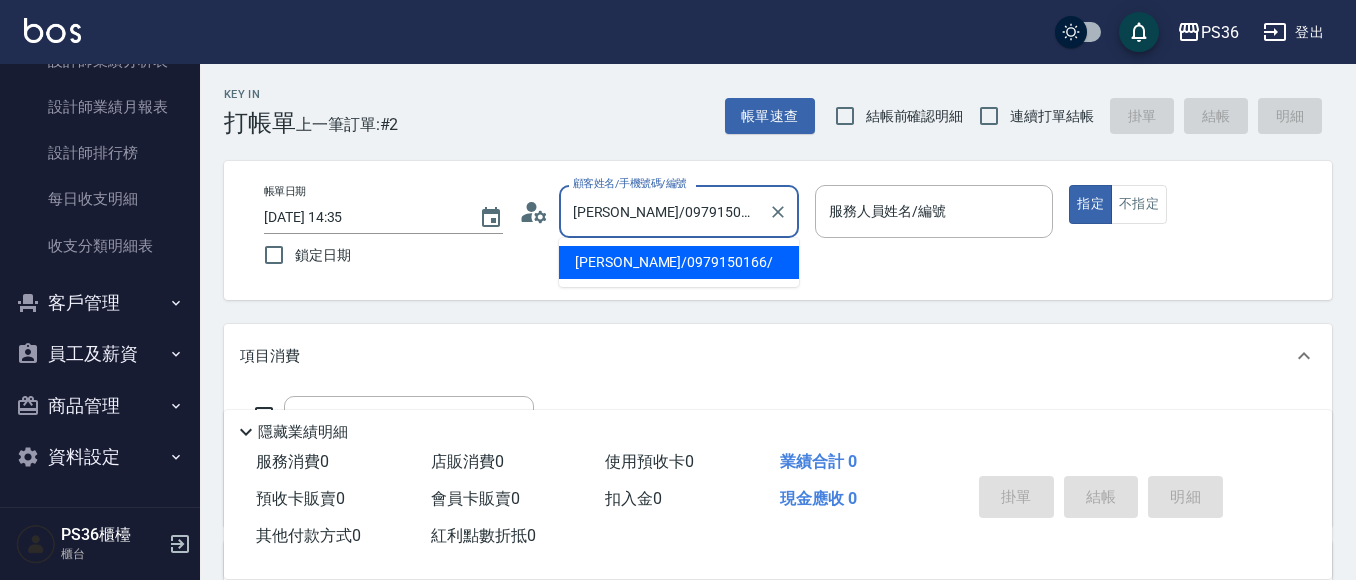 click on "客戶管理" at bounding box center [100, 303] 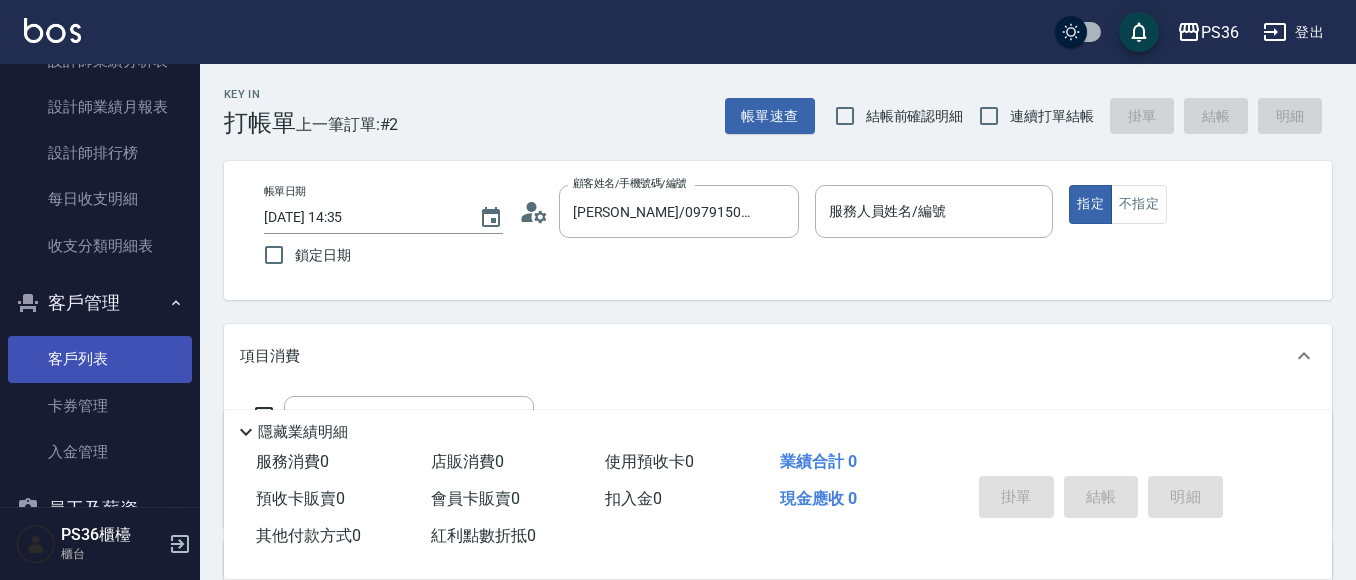 click on "客戶列表" at bounding box center [100, 359] 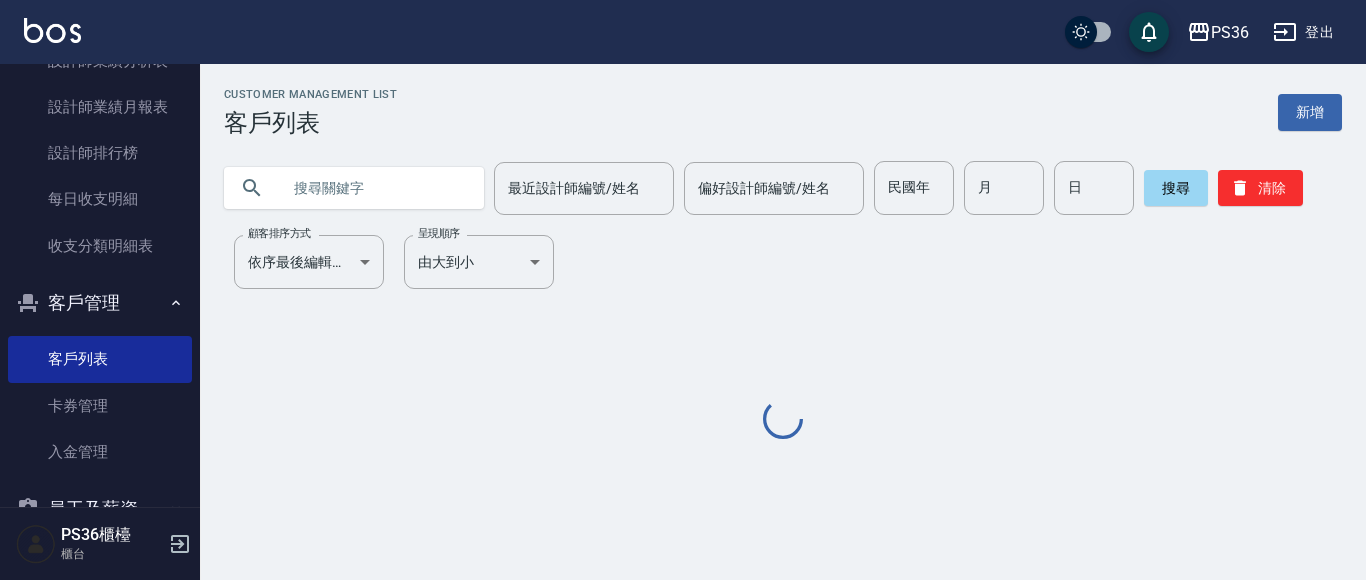 click at bounding box center (374, 188) 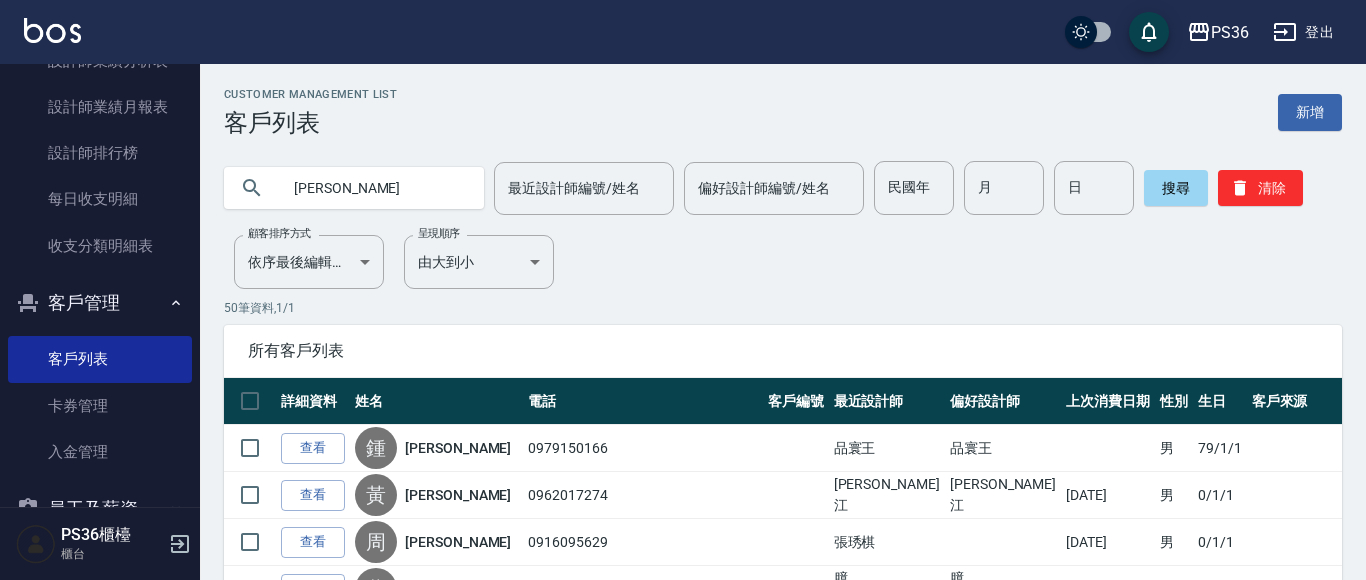 type on "[PERSON_NAME]" 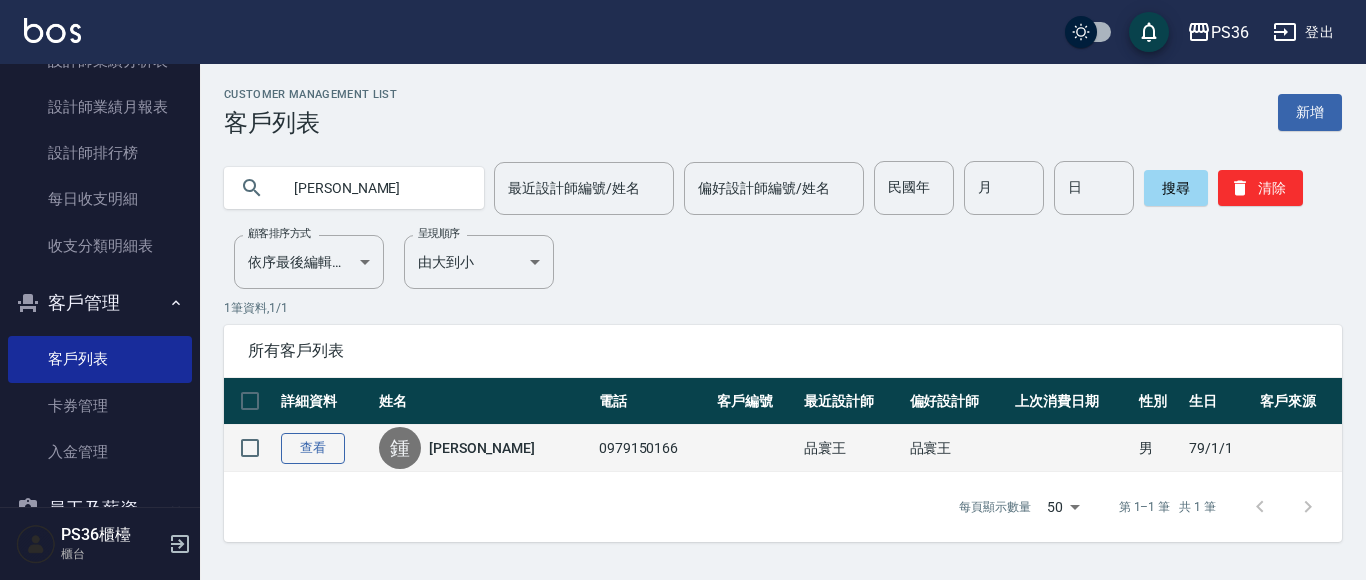 click on "查看" at bounding box center [313, 448] 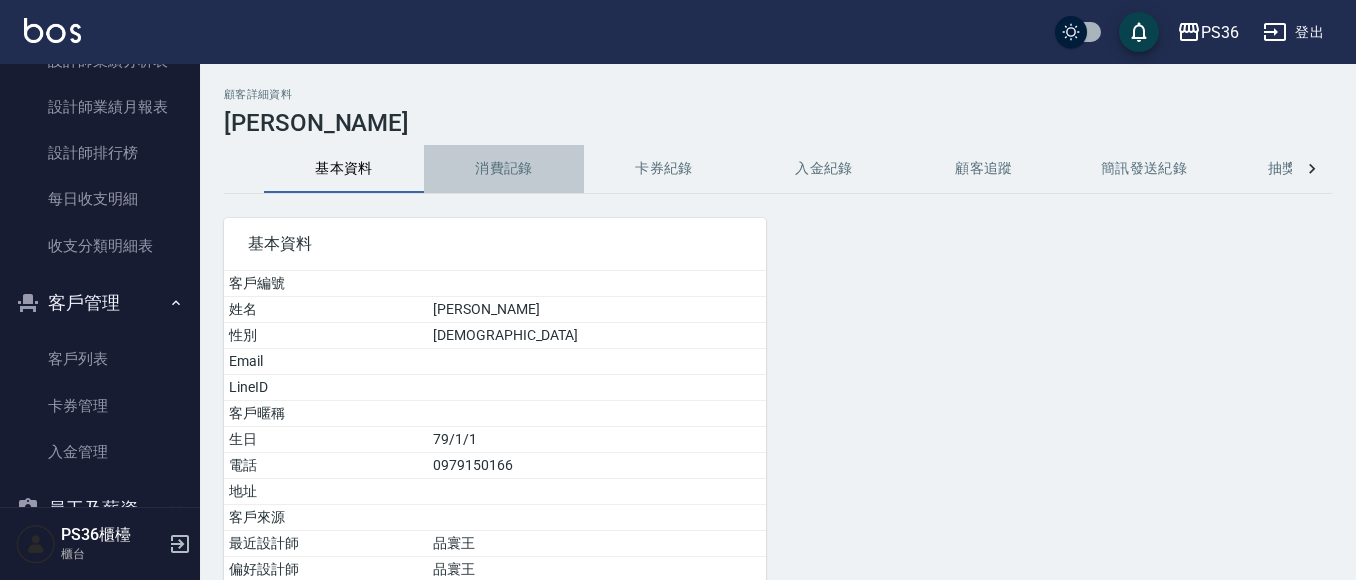 click on "消費記錄" at bounding box center [504, 169] 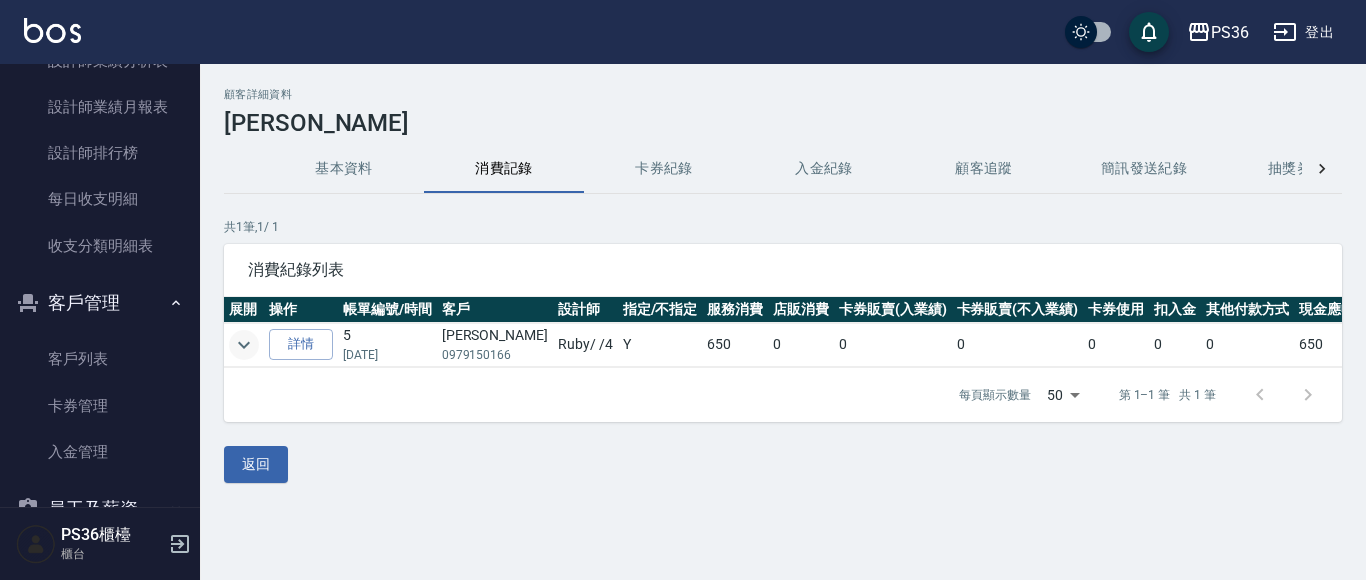 click 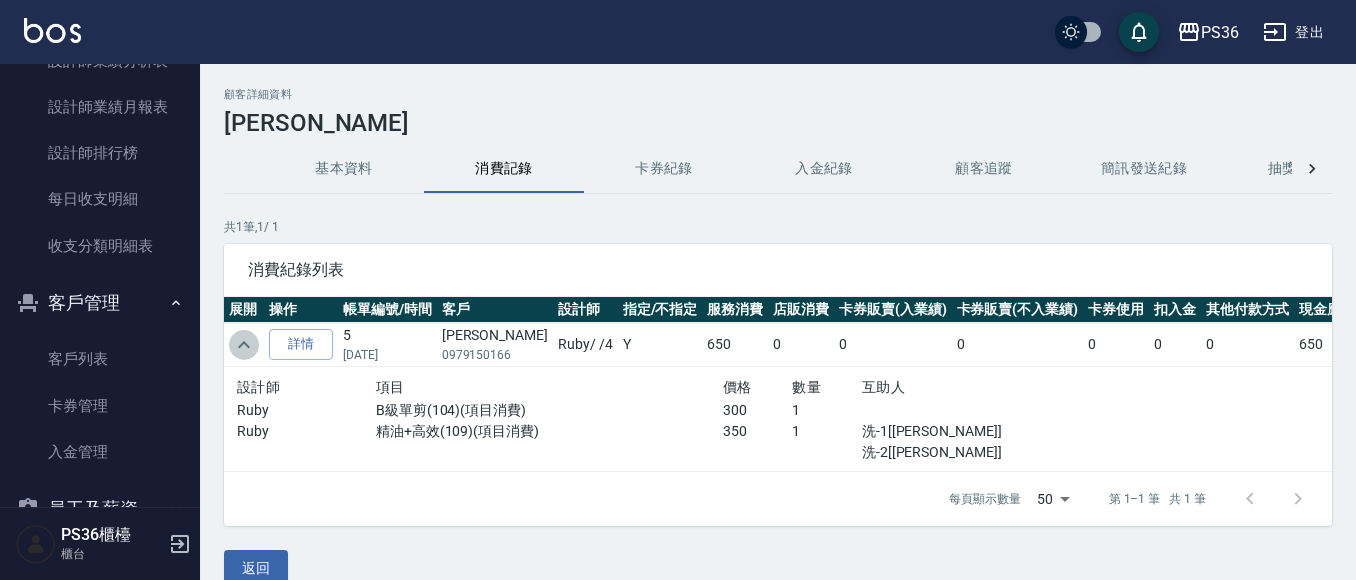 click 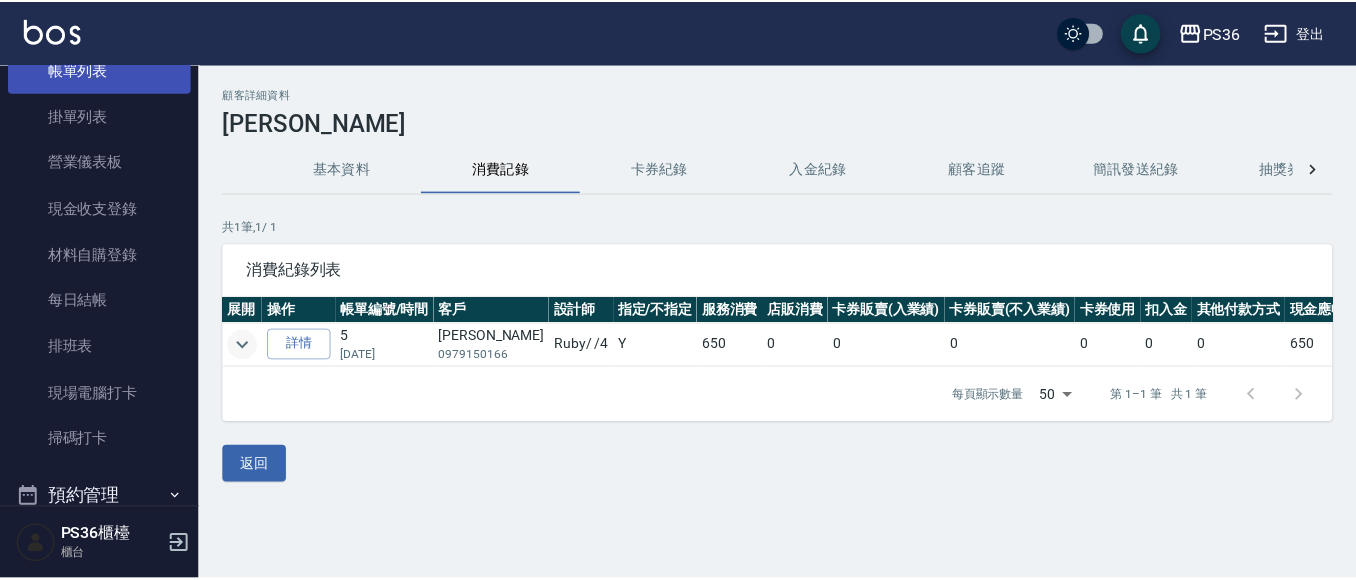 scroll, scrollTop: 0, scrollLeft: 0, axis: both 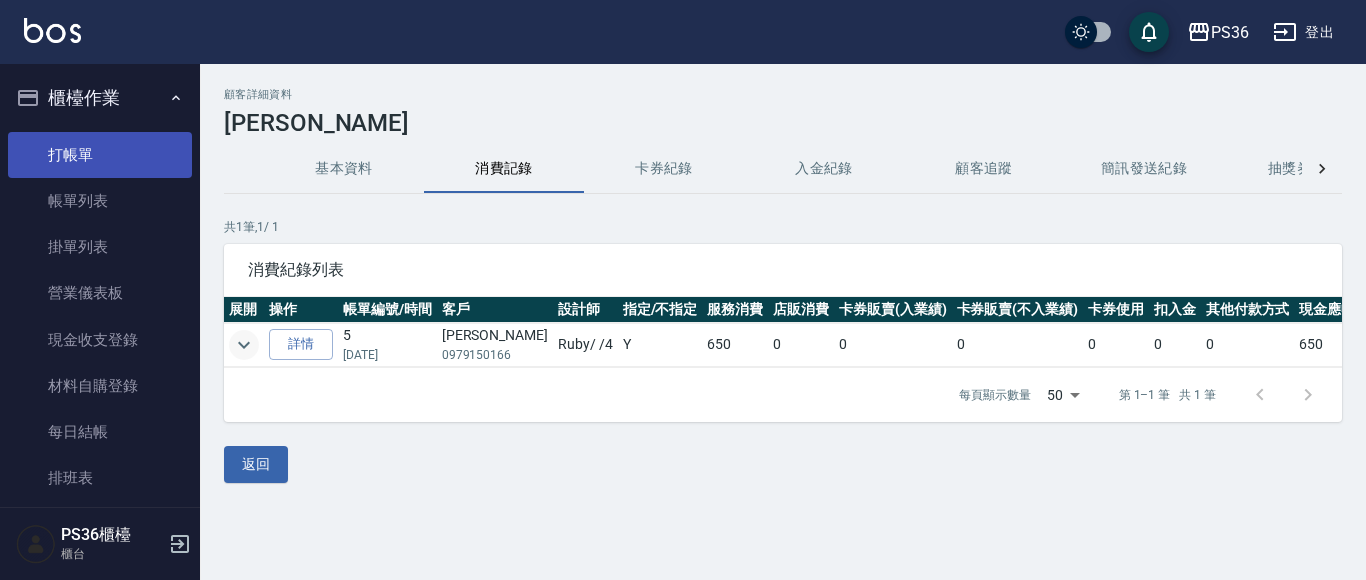 click on "打帳單" at bounding box center [100, 155] 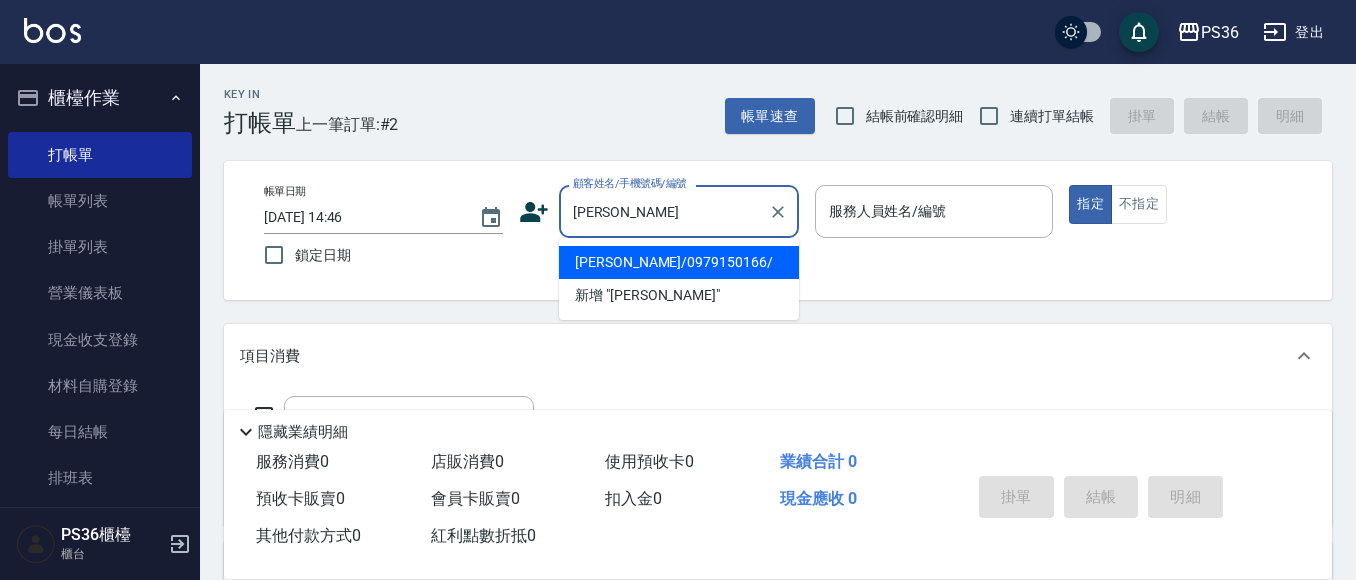 click on "[PERSON_NAME]/0979150166/" at bounding box center (679, 262) 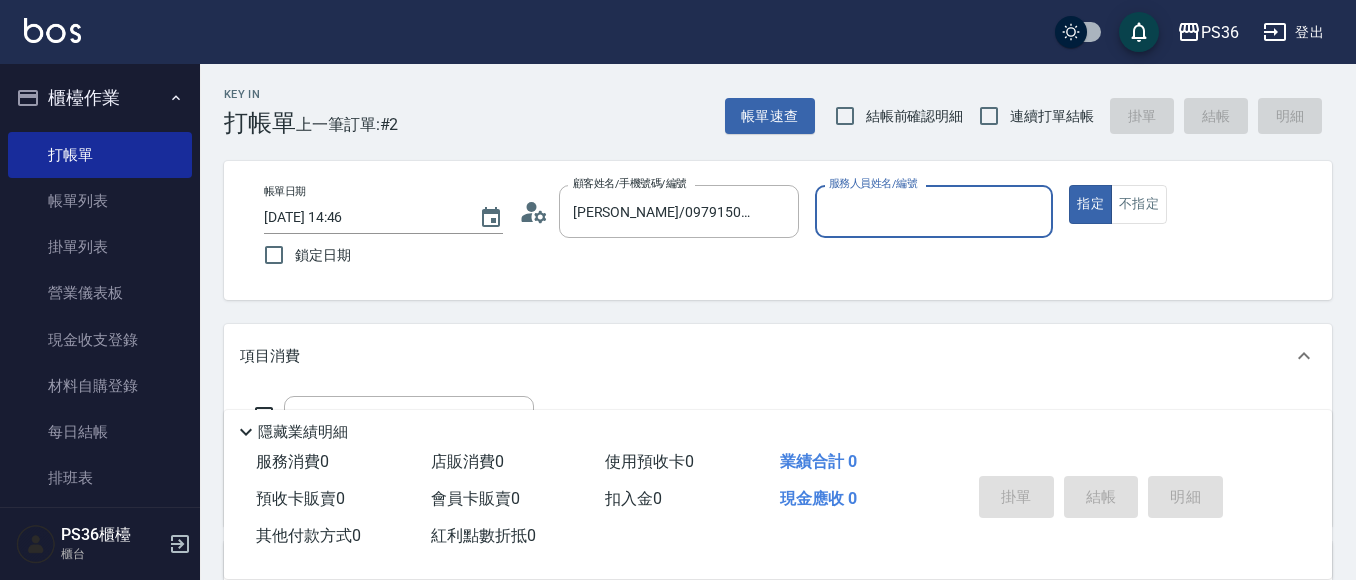 type on "Ruby-4" 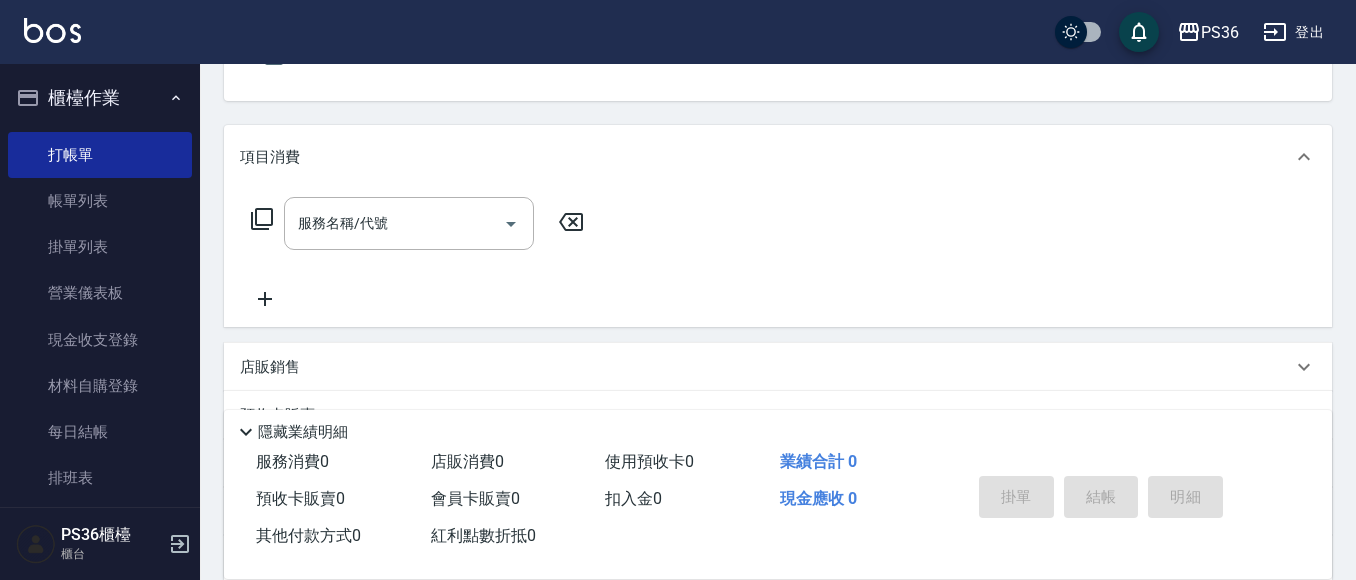 scroll, scrollTop: 200, scrollLeft: 0, axis: vertical 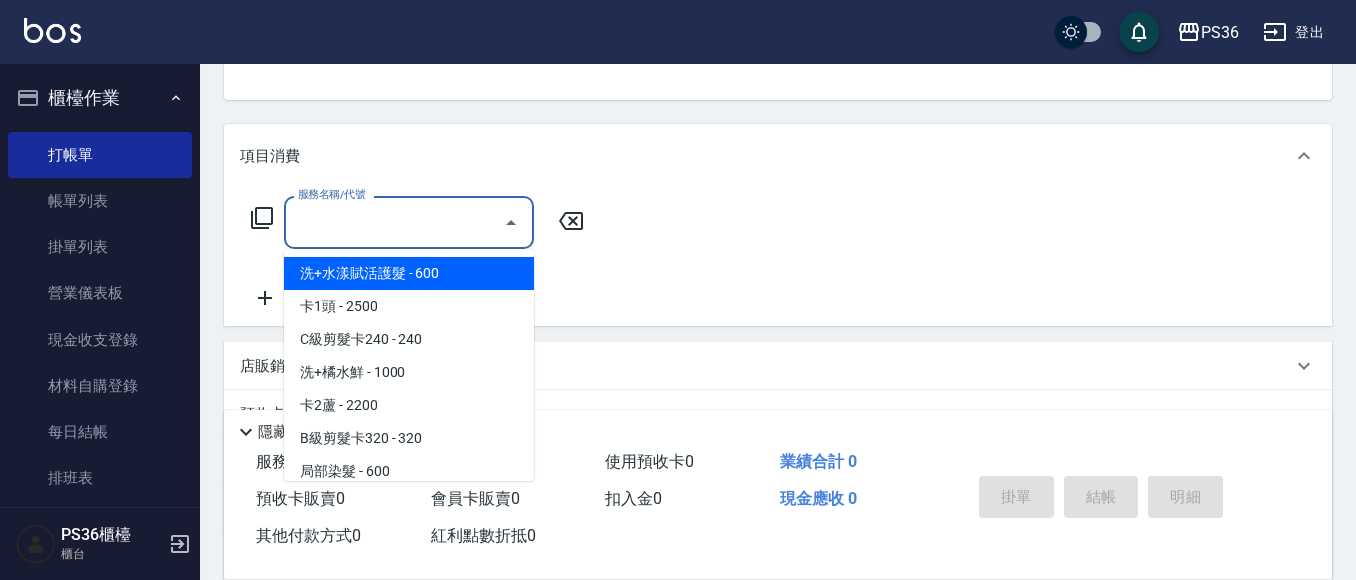 click on "服務名稱/代號" at bounding box center (394, 222) 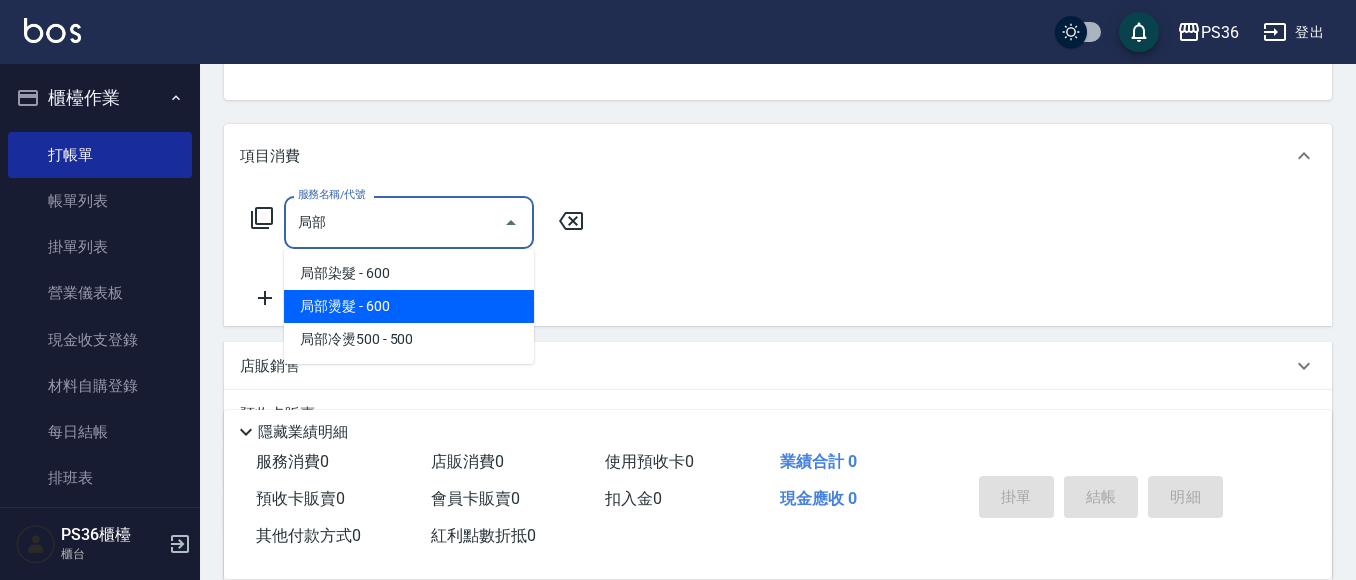click on "局部燙髮 - 600" at bounding box center (409, 306) 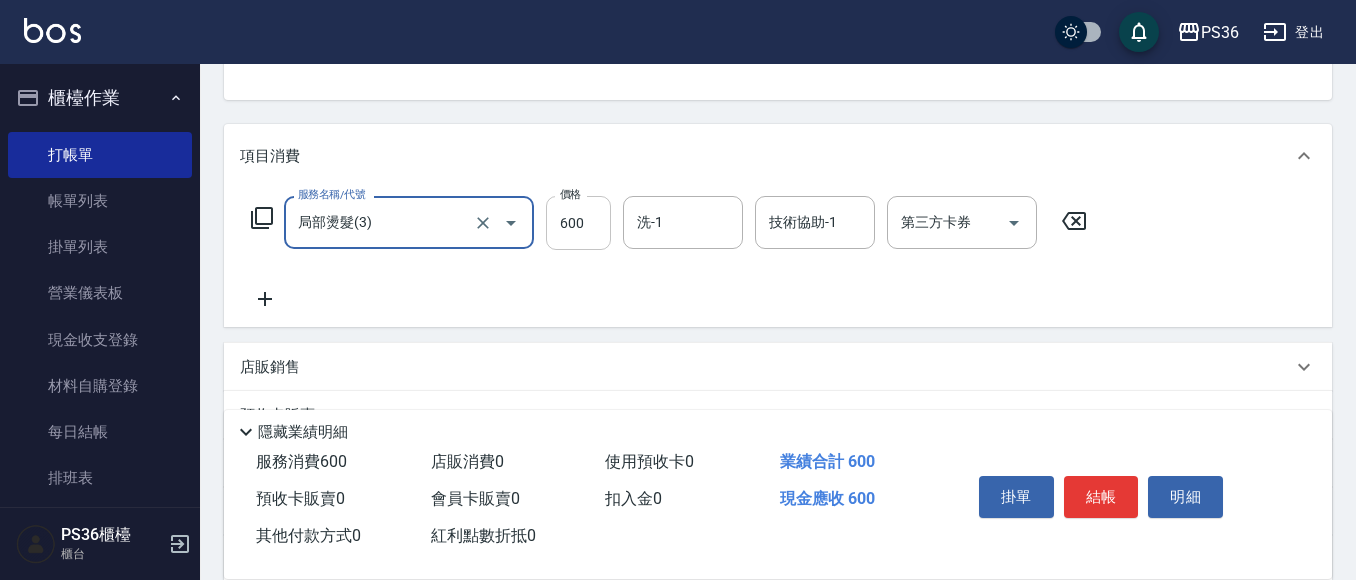 type on "局部燙髮(3)" 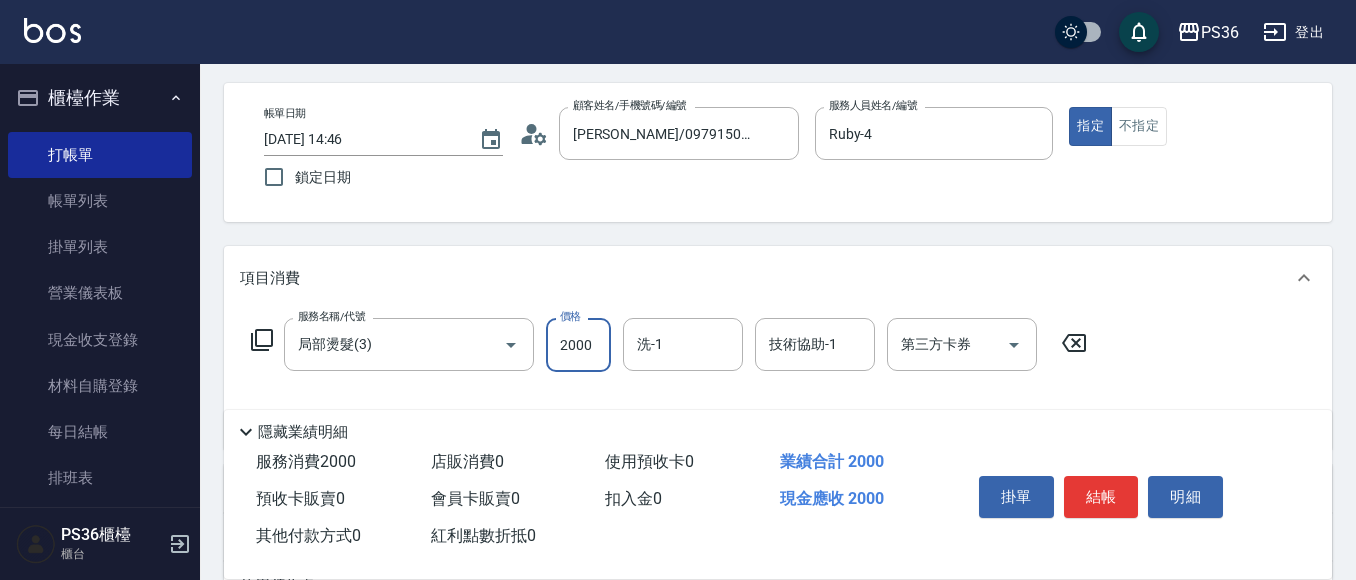 scroll, scrollTop: 0, scrollLeft: 0, axis: both 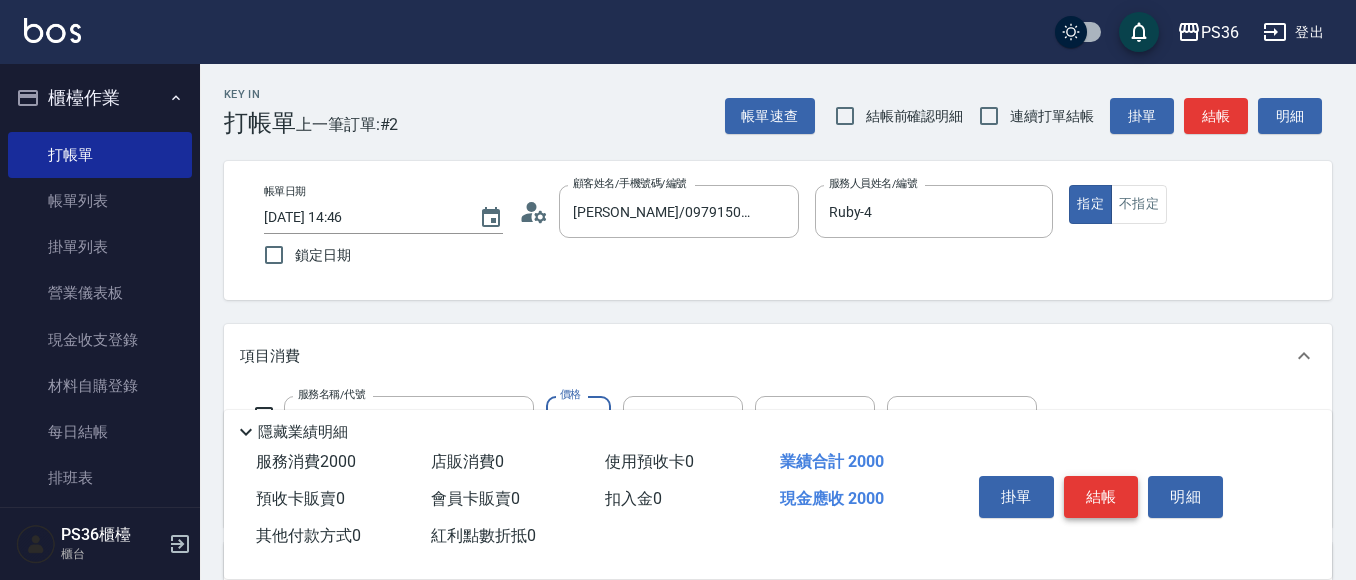 type on "2000" 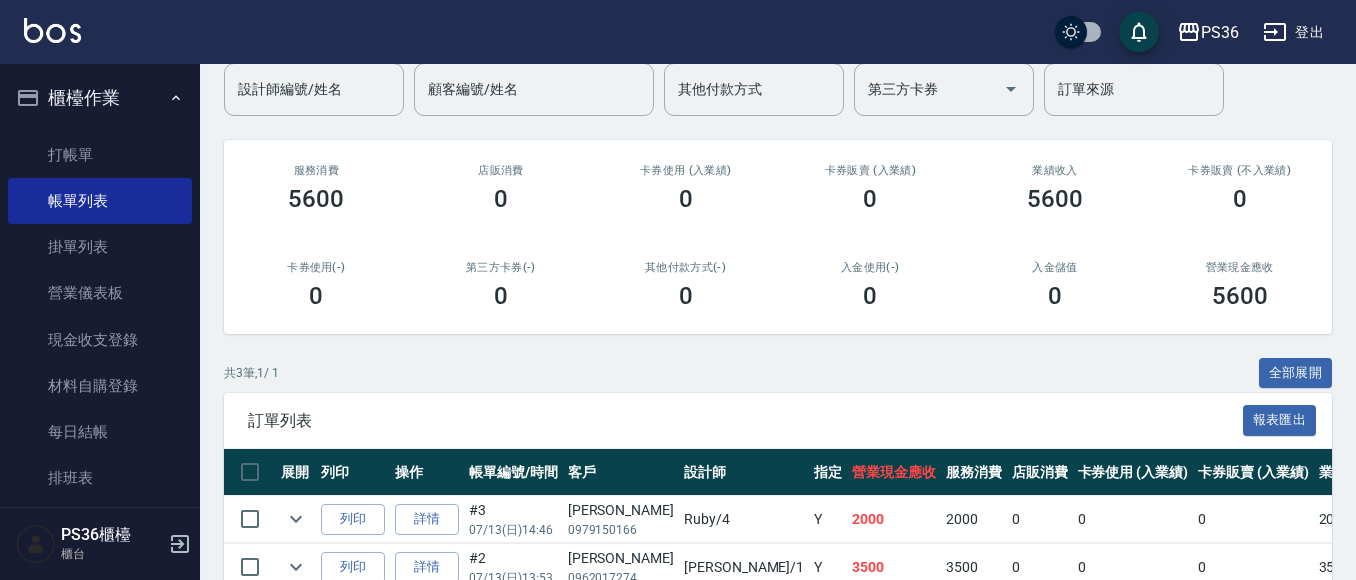 scroll, scrollTop: 324, scrollLeft: 0, axis: vertical 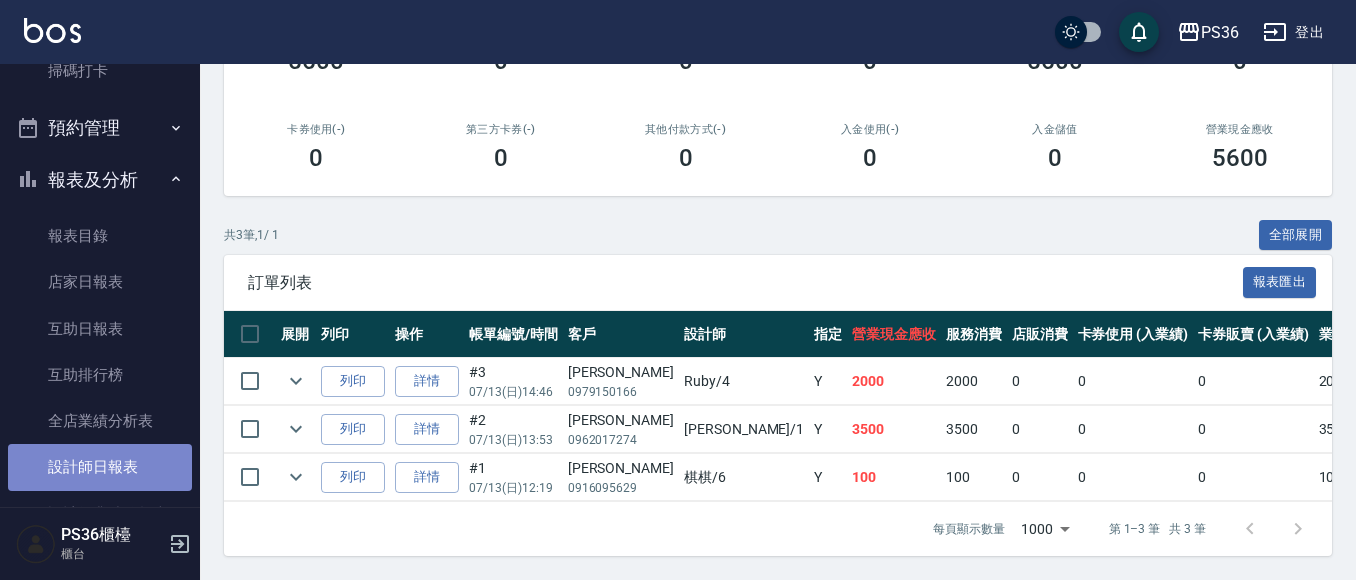 click on "設計師日報表" at bounding box center [100, 467] 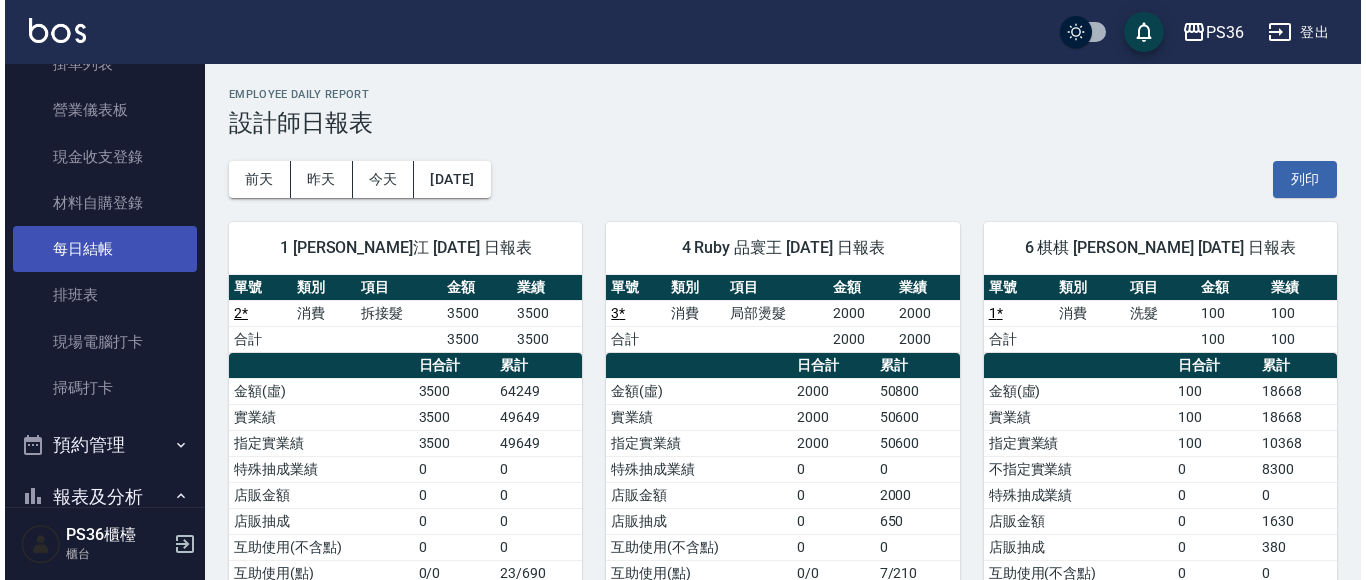 scroll, scrollTop: 0, scrollLeft: 0, axis: both 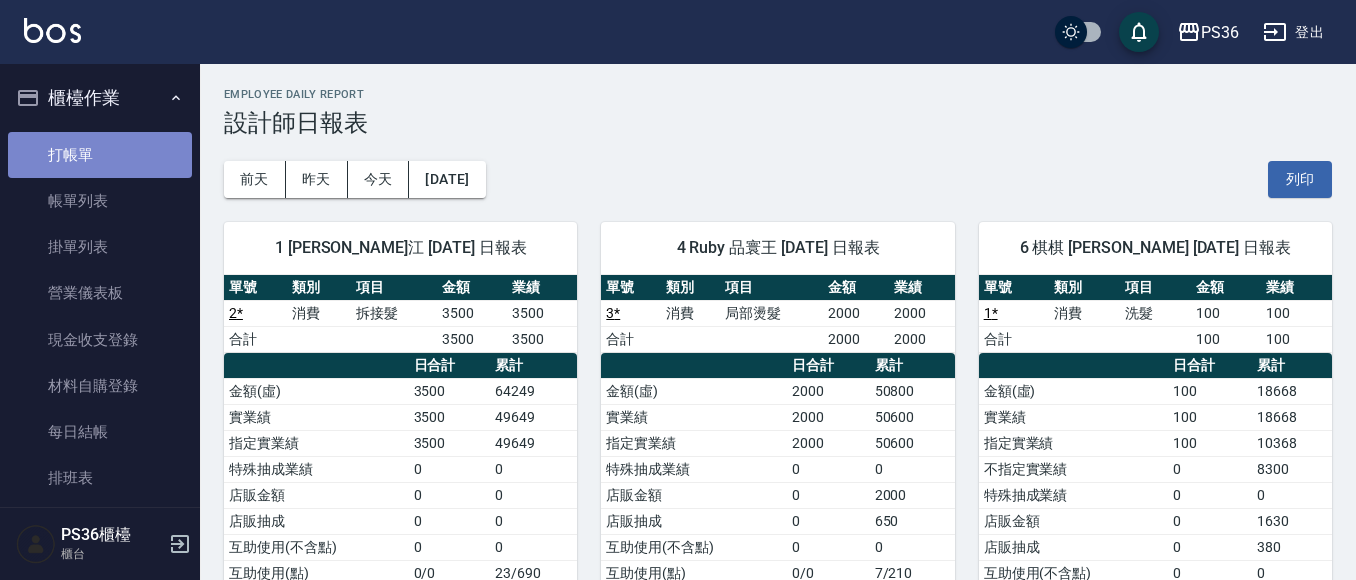 click on "打帳單" at bounding box center (100, 155) 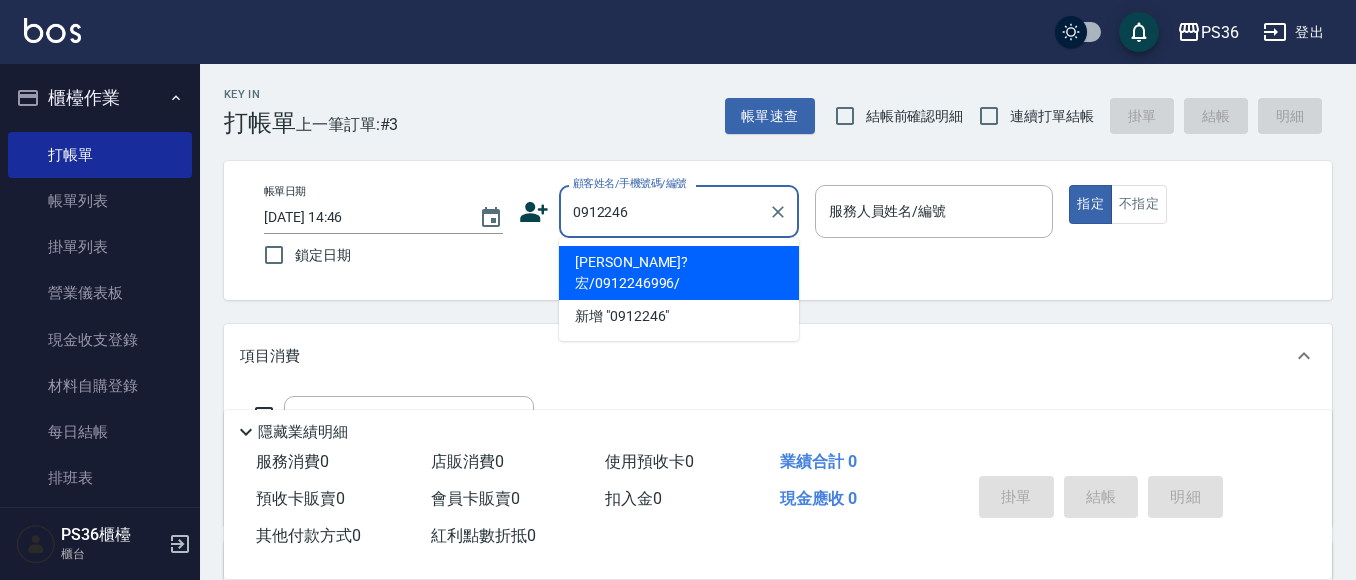 click on "[PERSON_NAME]?宏/0912246996/" at bounding box center [679, 273] 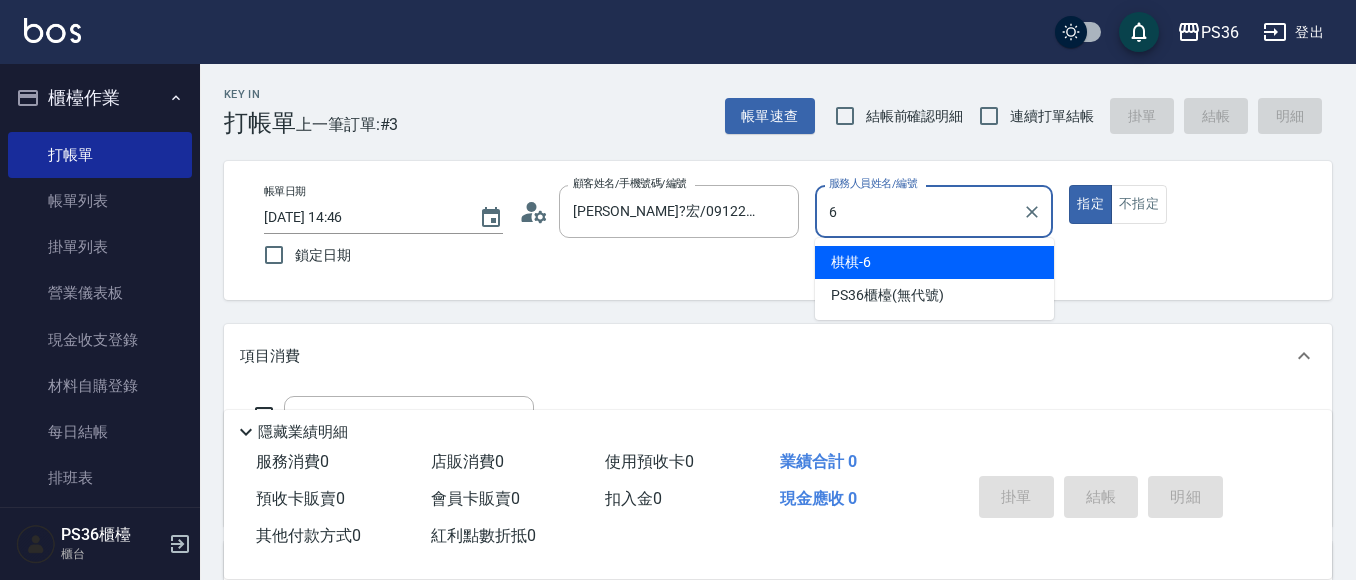 type on "棋棋-6" 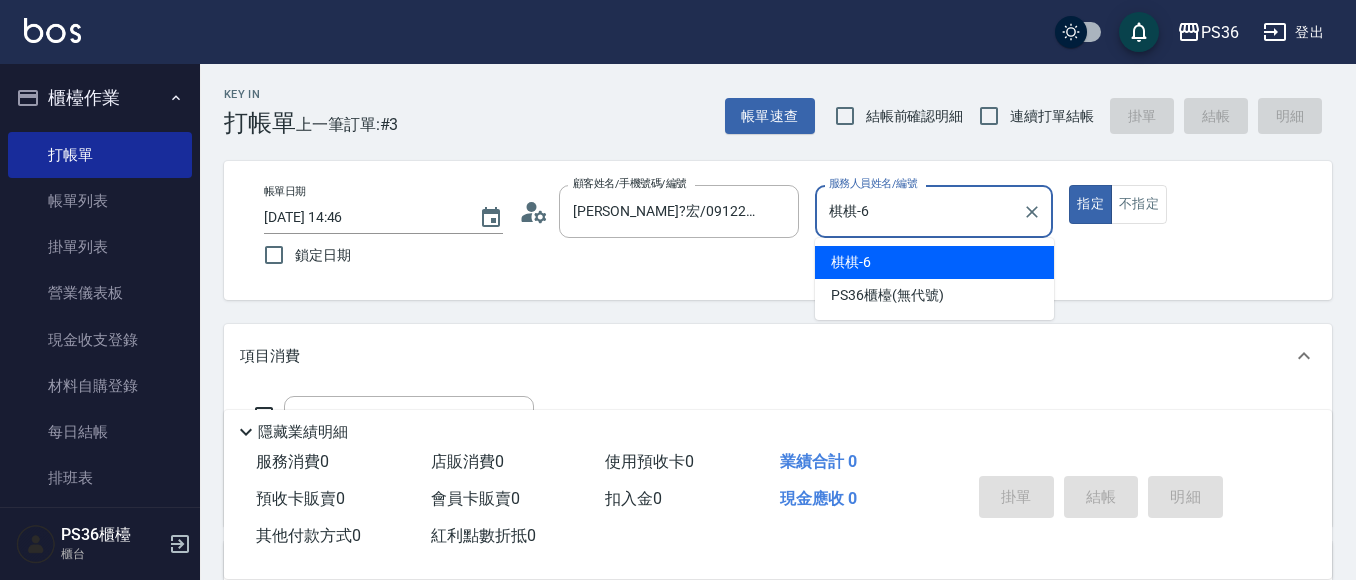 type on "true" 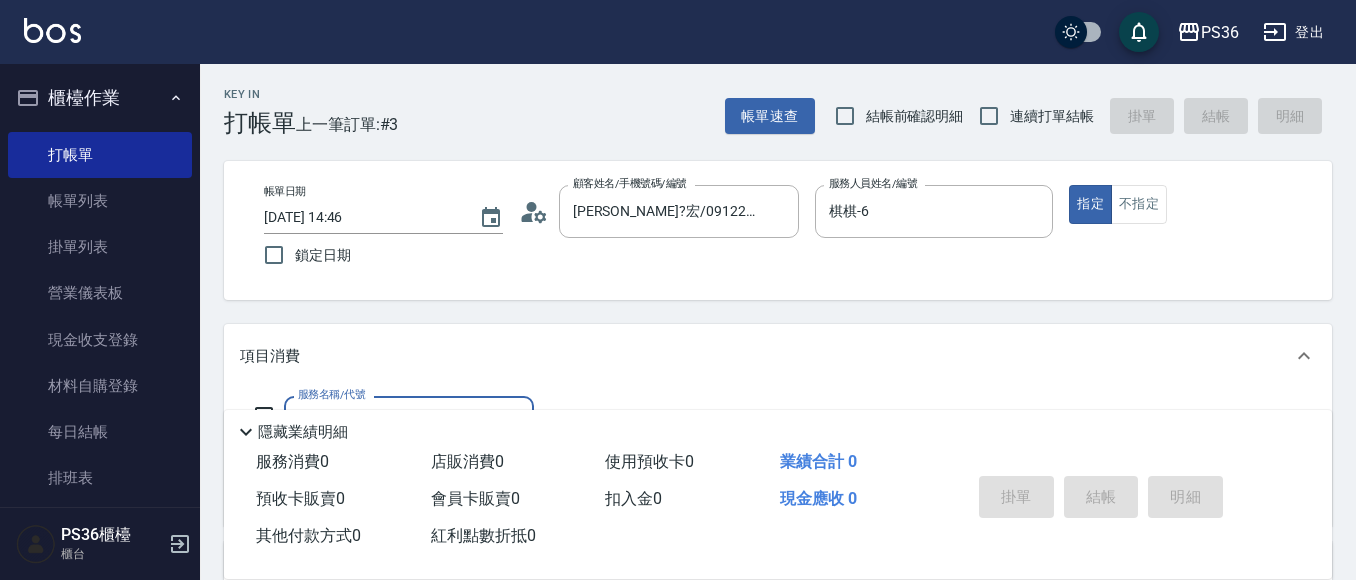 click 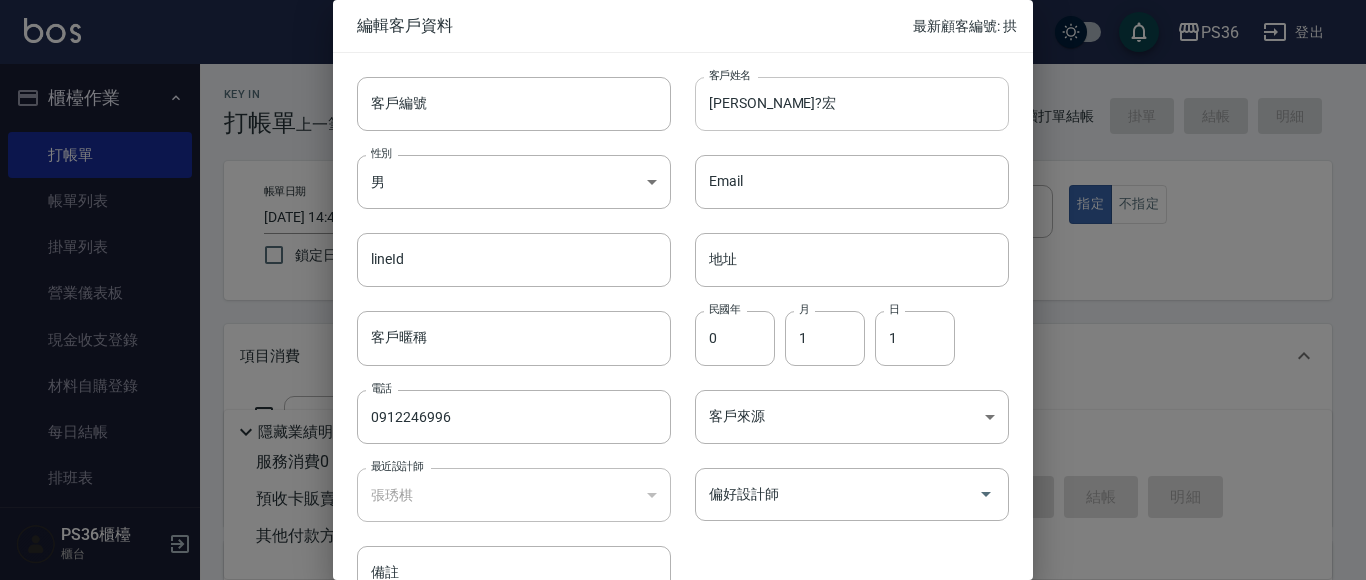 click on "[PERSON_NAME]?宏" at bounding box center [852, 104] 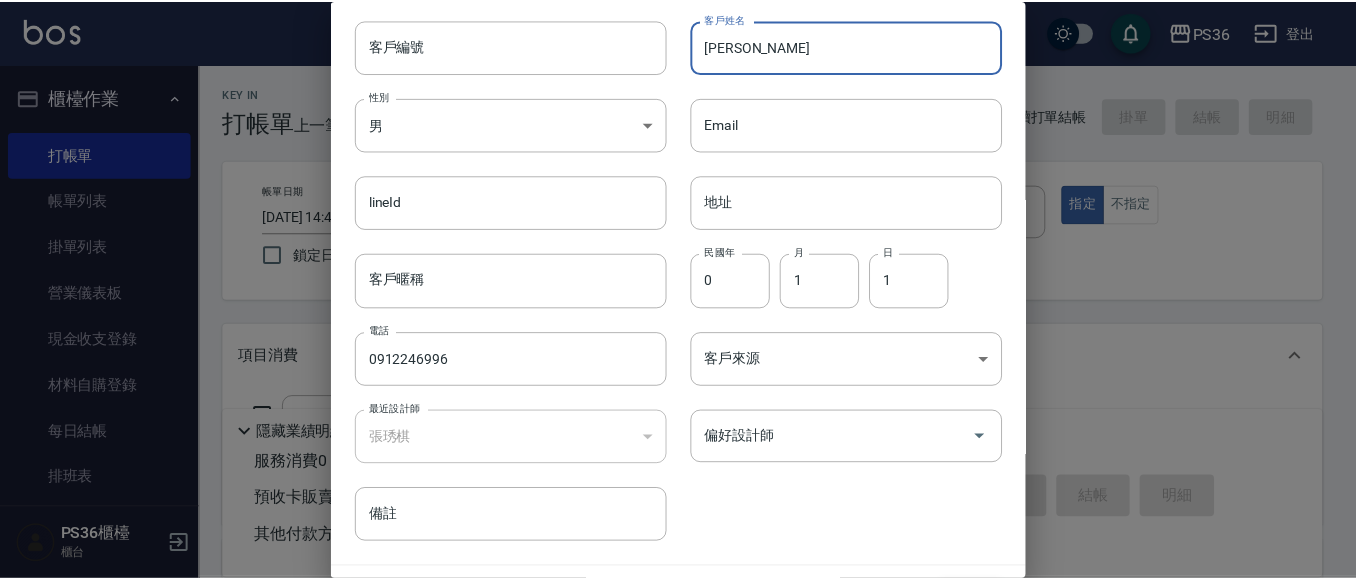 scroll, scrollTop: 113, scrollLeft: 0, axis: vertical 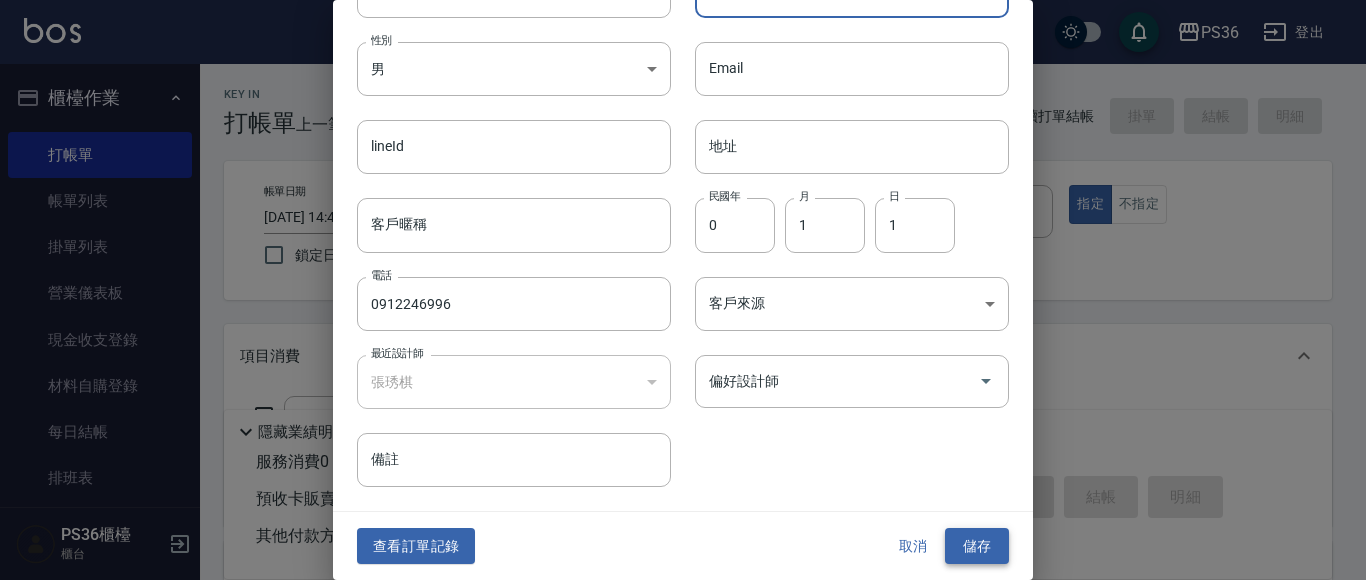 type on "[PERSON_NAME]" 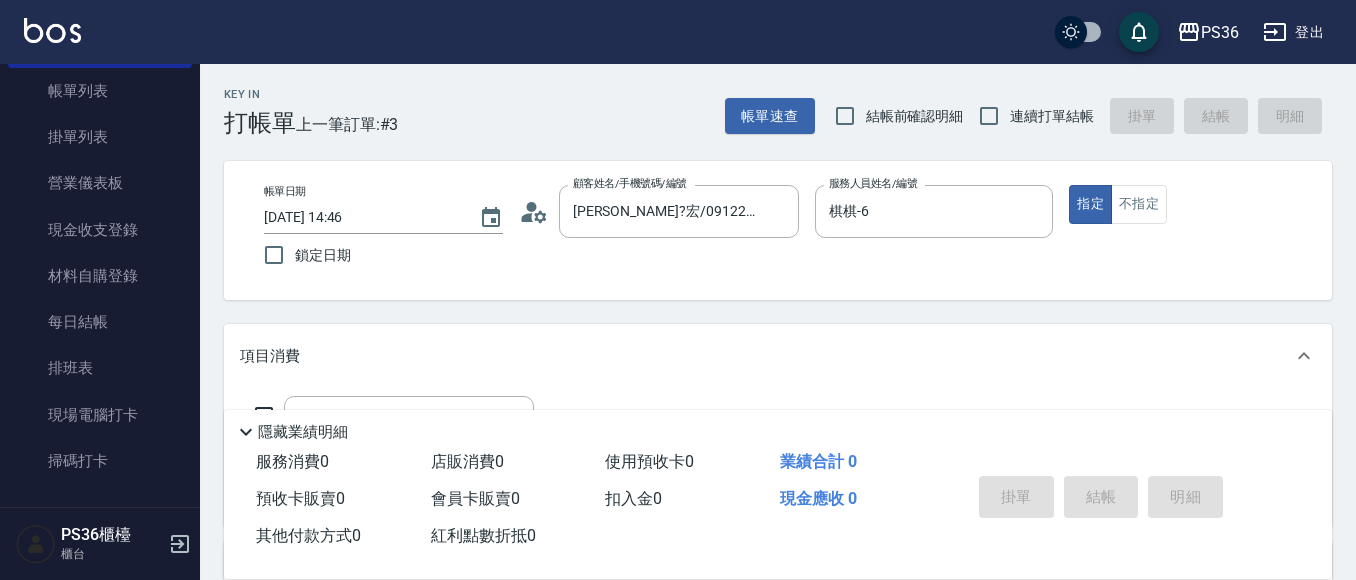 scroll, scrollTop: 300, scrollLeft: 0, axis: vertical 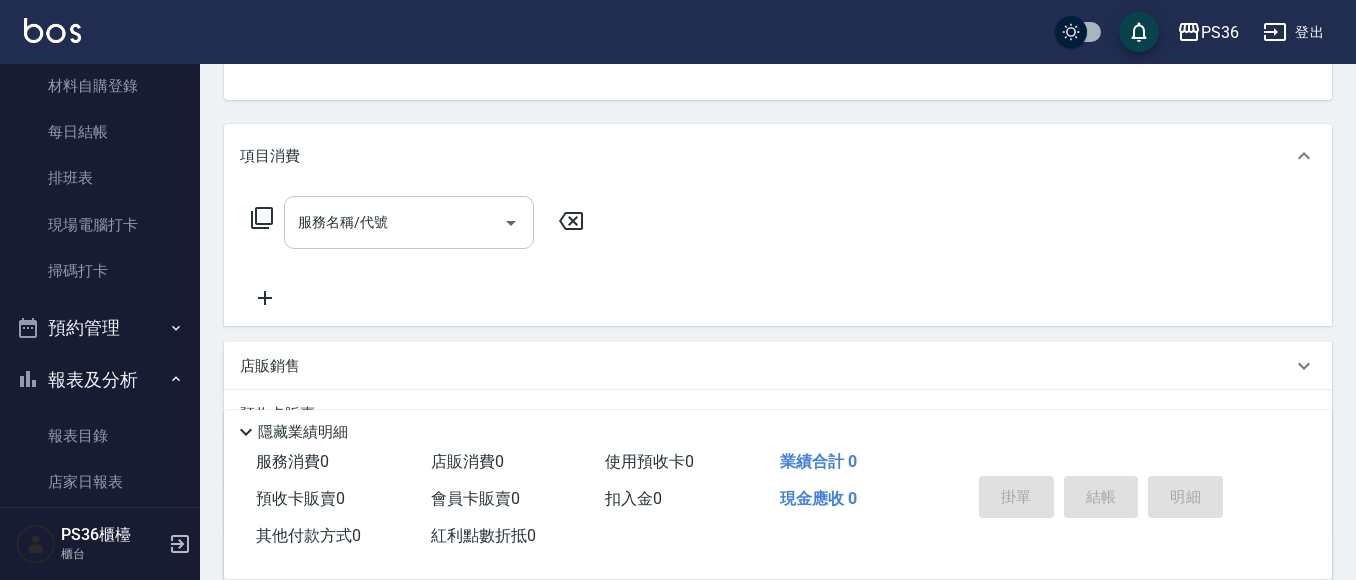 click on "服務名稱/代號" at bounding box center (394, 222) 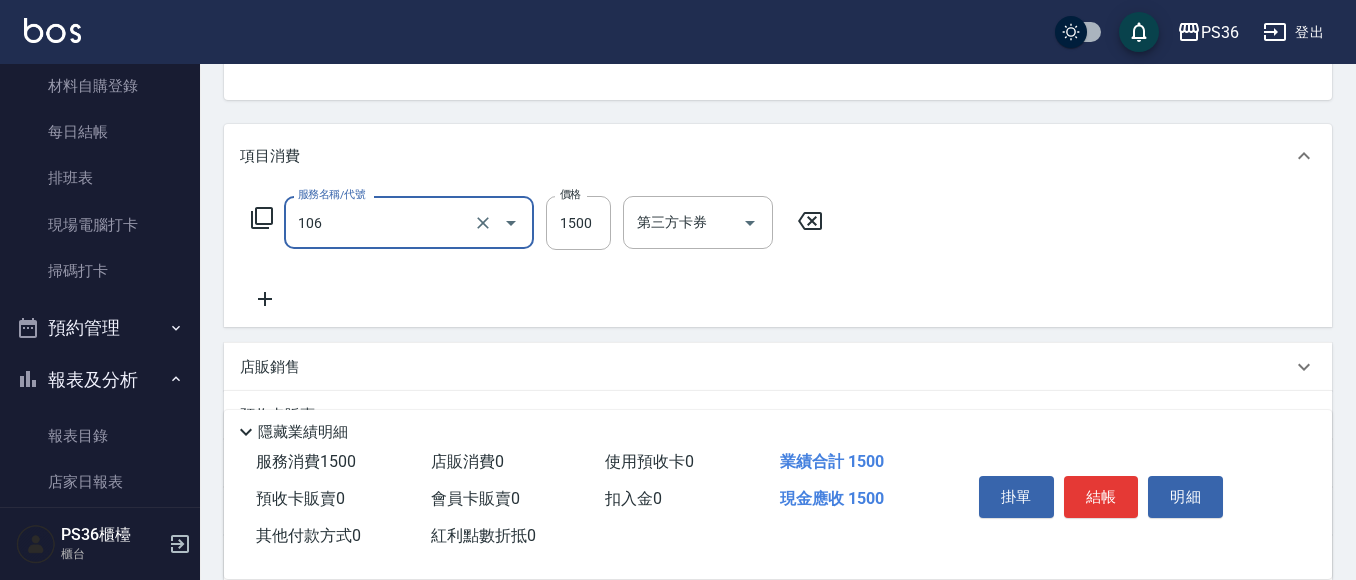 type on "頂級染髮(106)" 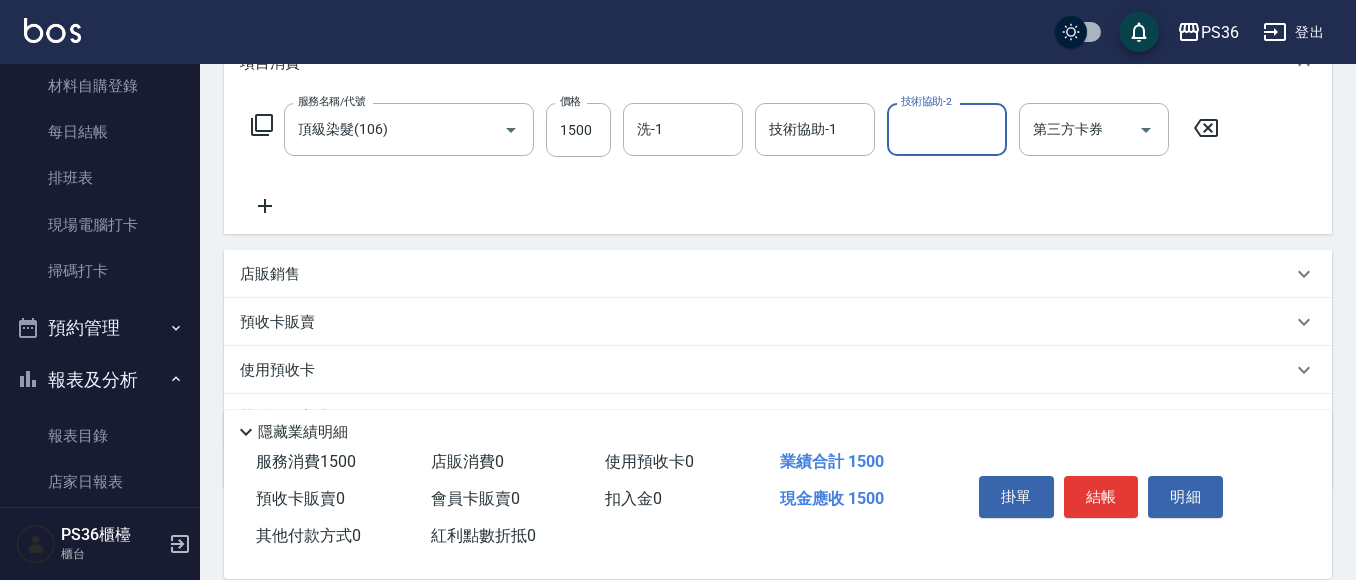 scroll, scrollTop: 395, scrollLeft: 0, axis: vertical 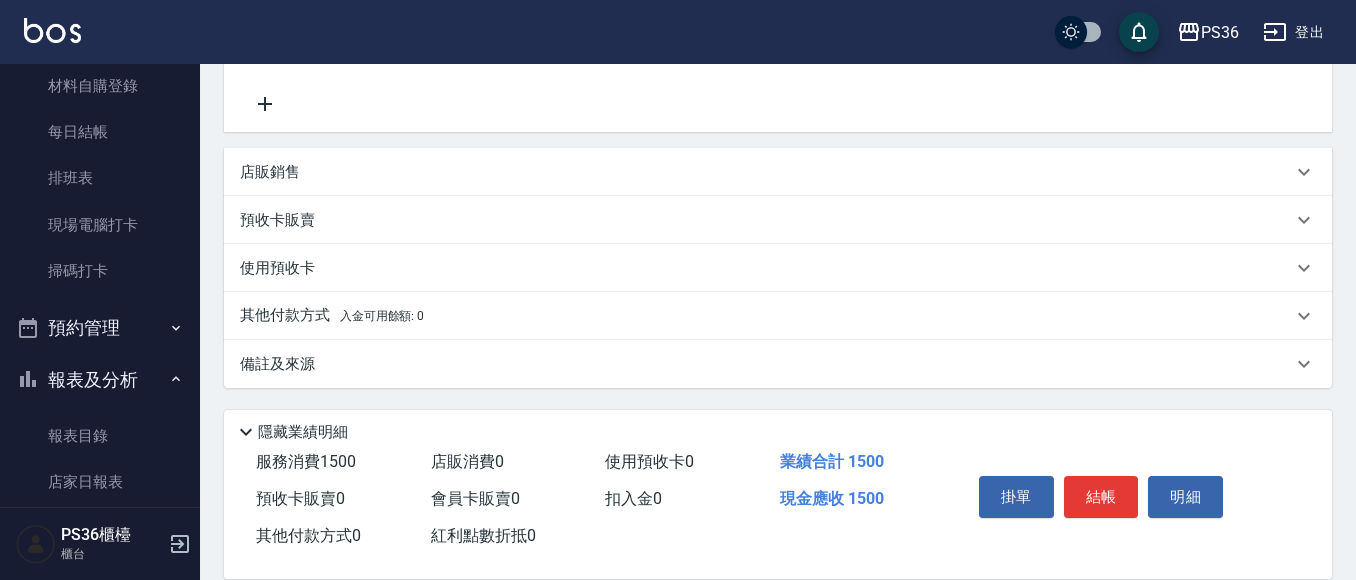 click on "其他付款方式 入金可用餘額: 0" at bounding box center [766, 316] 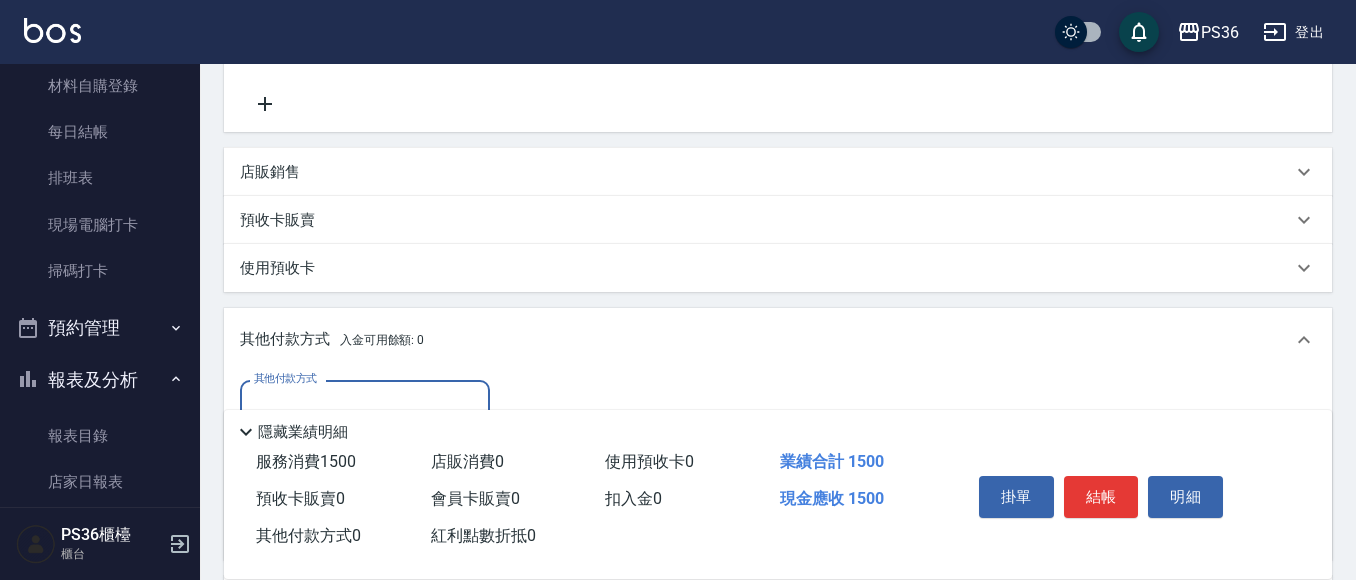 scroll, scrollTop: 0, scrollLeft: 0, axis: both 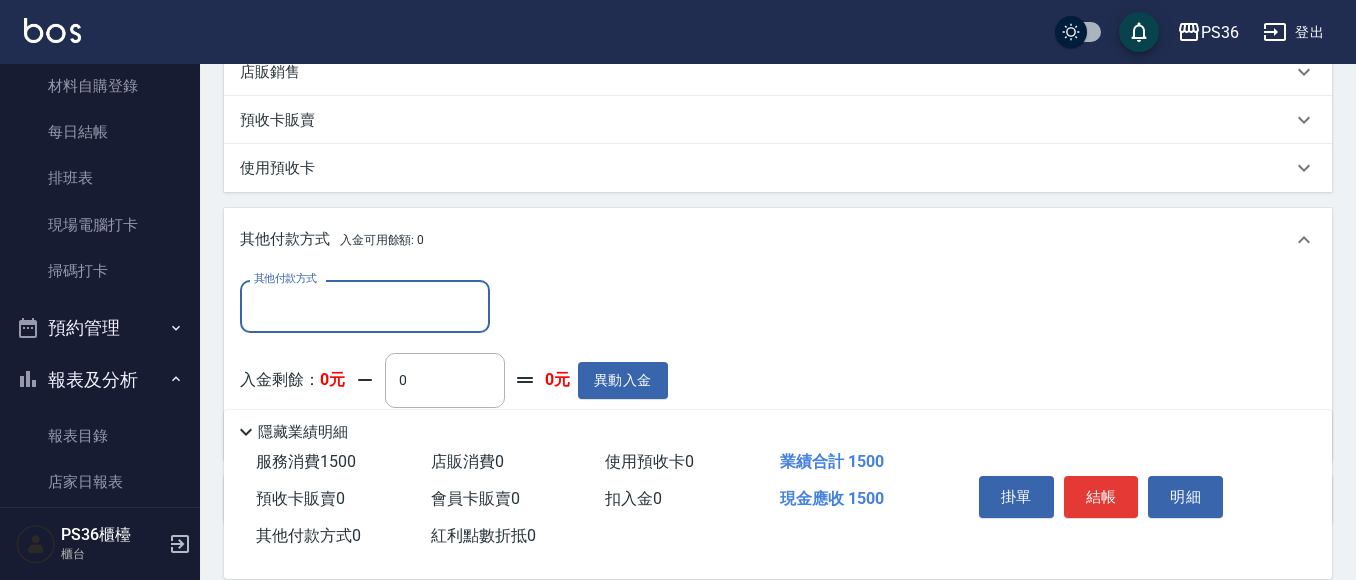 click on "其他付款方式" at bounding box center (365, 306) 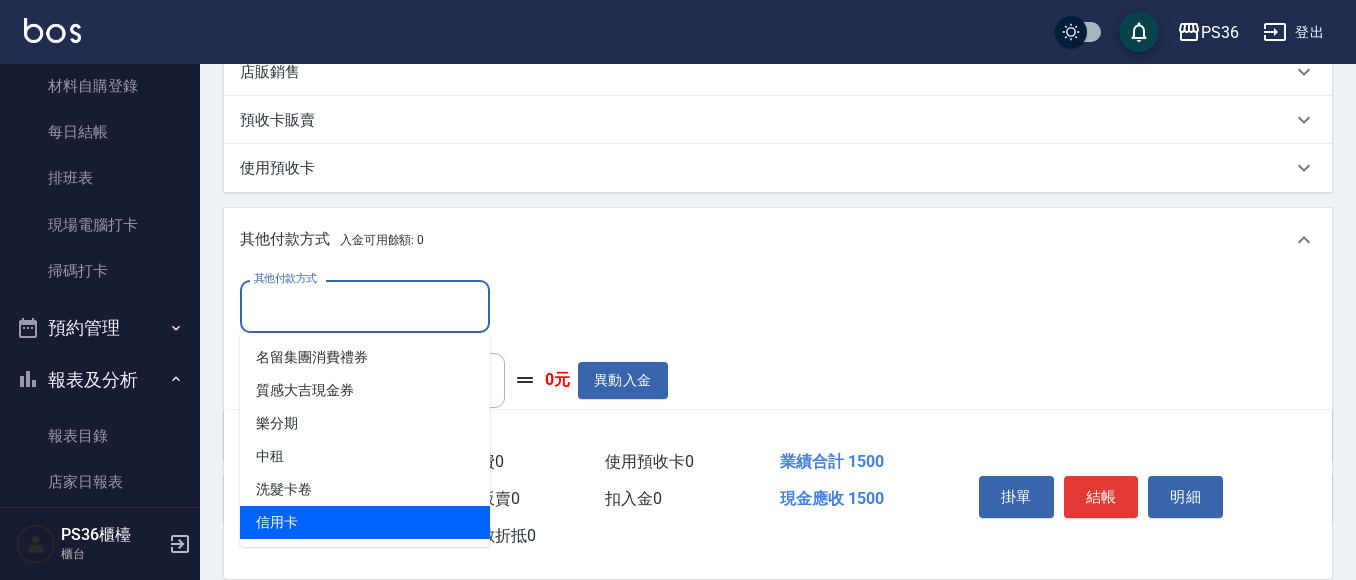 click on "信用卡" at bounding box center (365, 522) 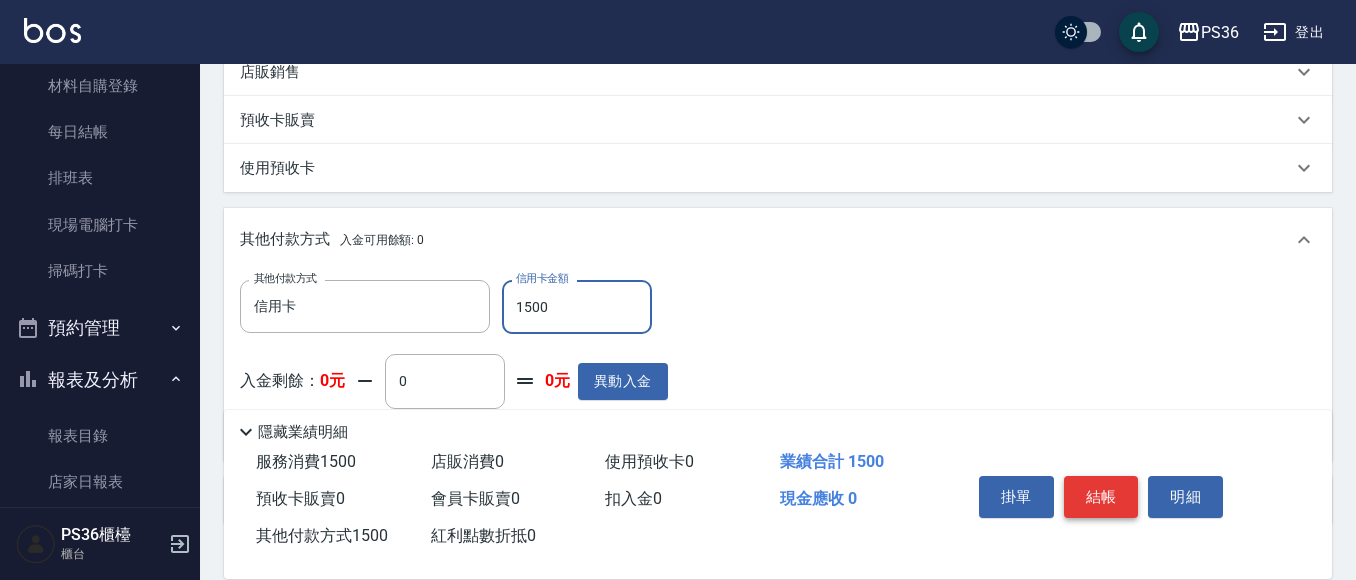 type on "1500" 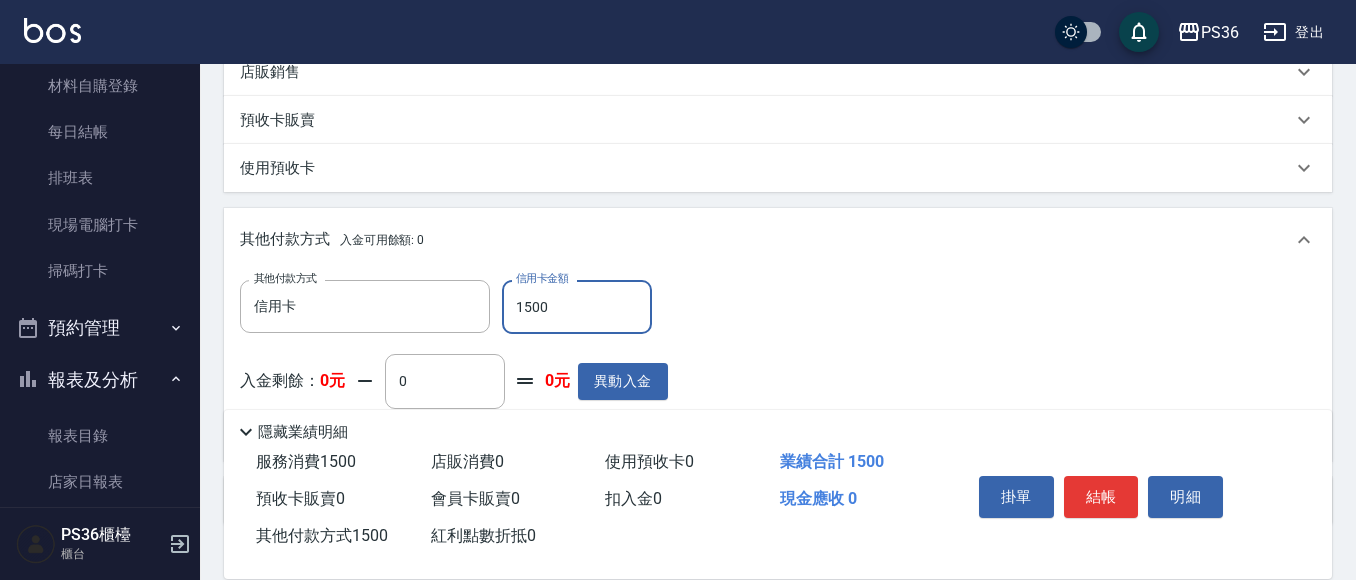 click on "結帳" at bounding box center (1101, 497) 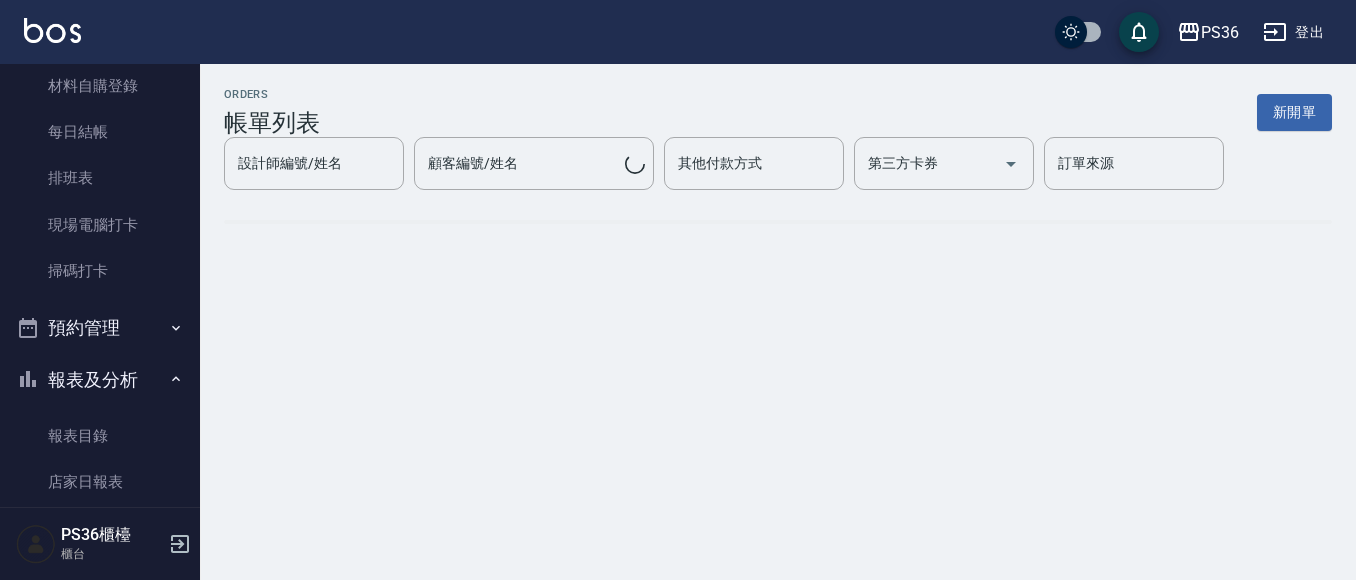scroll, scrollTop: 0, scrollLeft: 0, axis: both 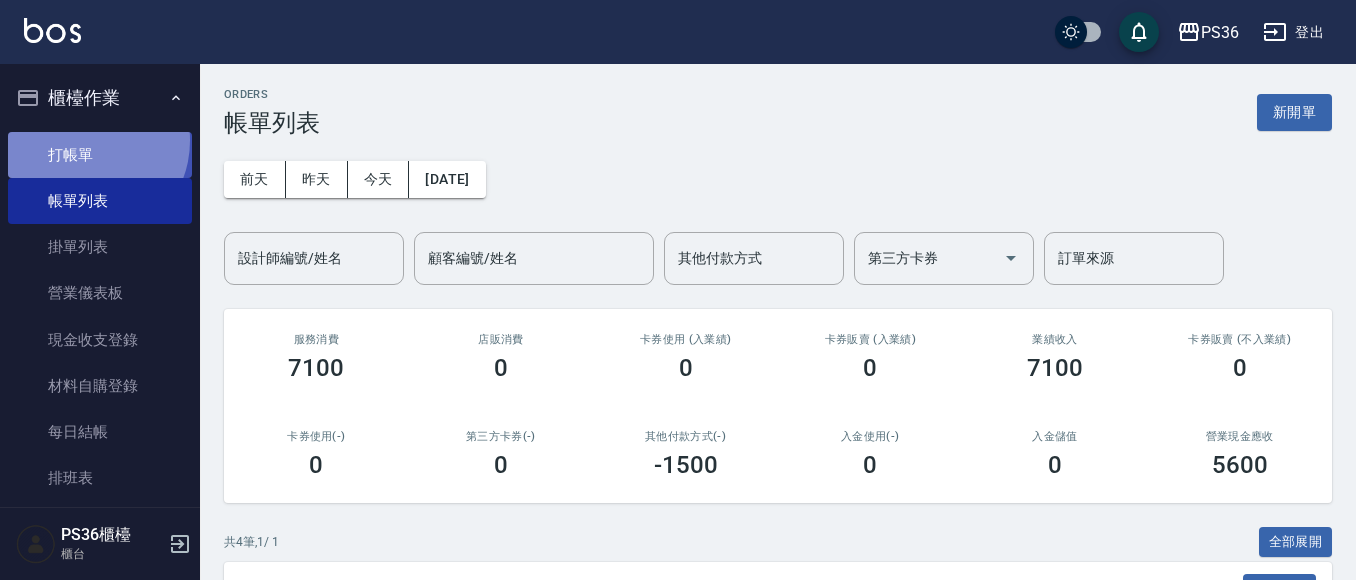 click on "打帳單" at bounding box center [100, 155] 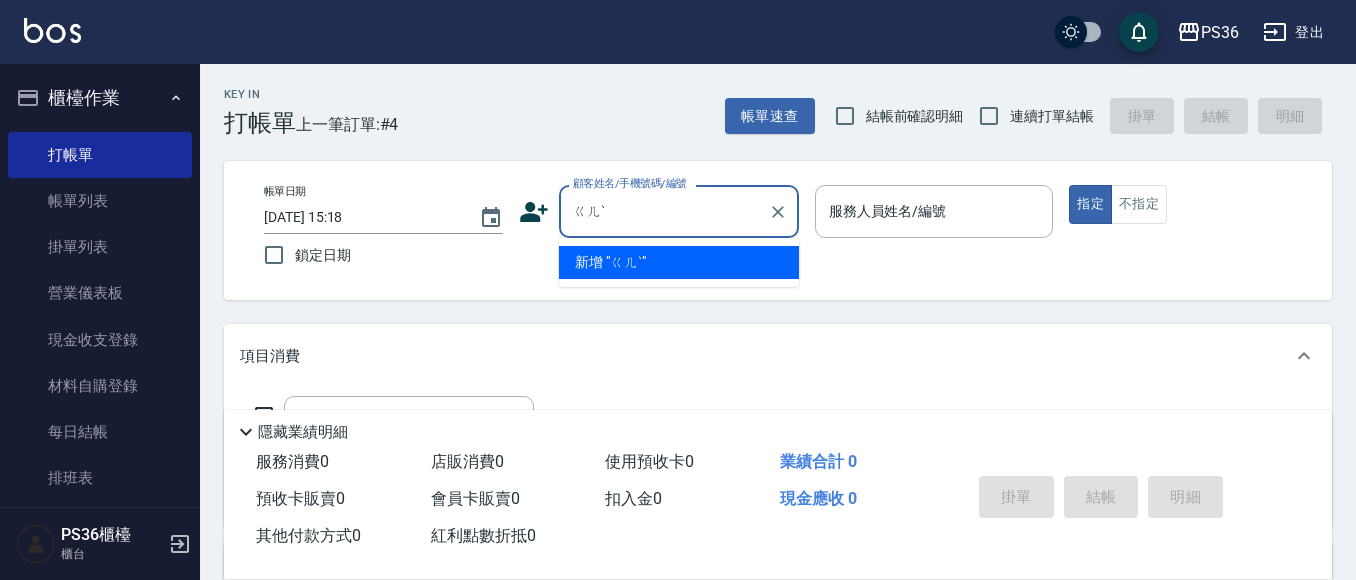 type on "ㄍ" 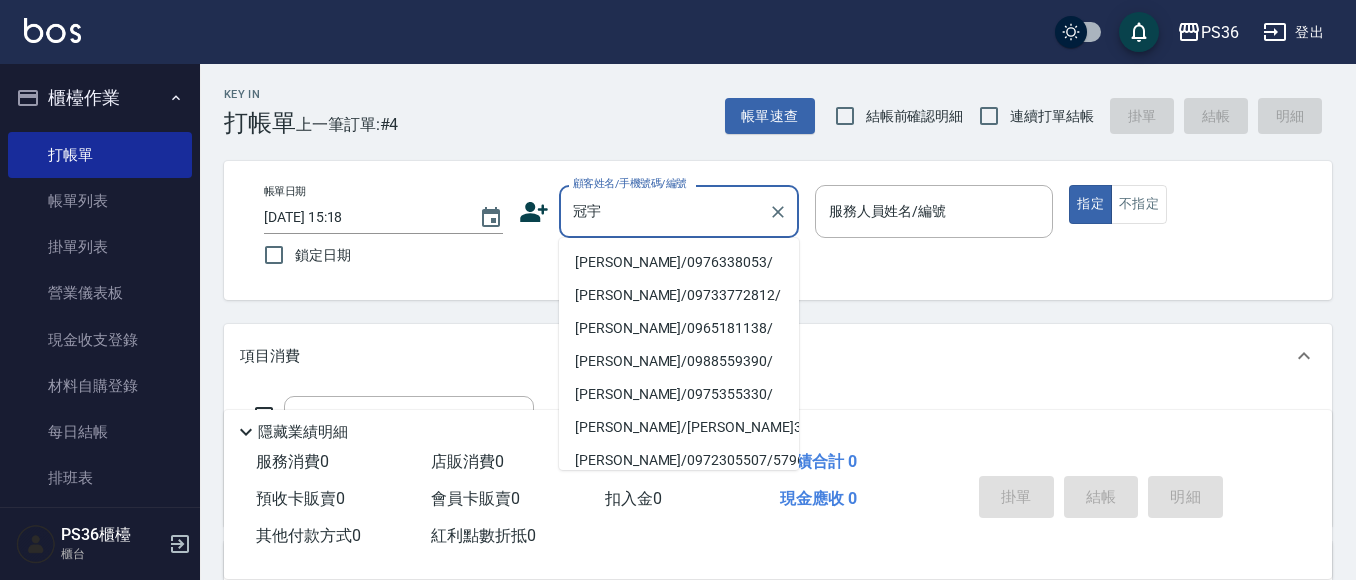 click on "[PERSON_NAME]/0976338053/" at bounding box center [679, 262] 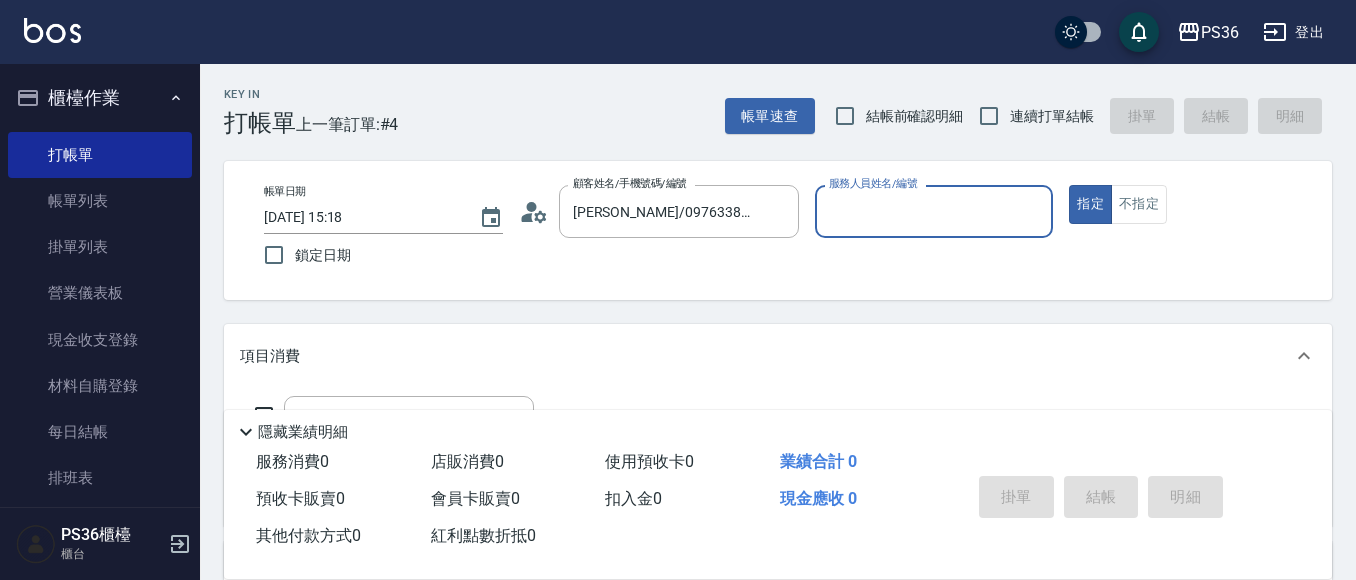 type on "Ruby-4" 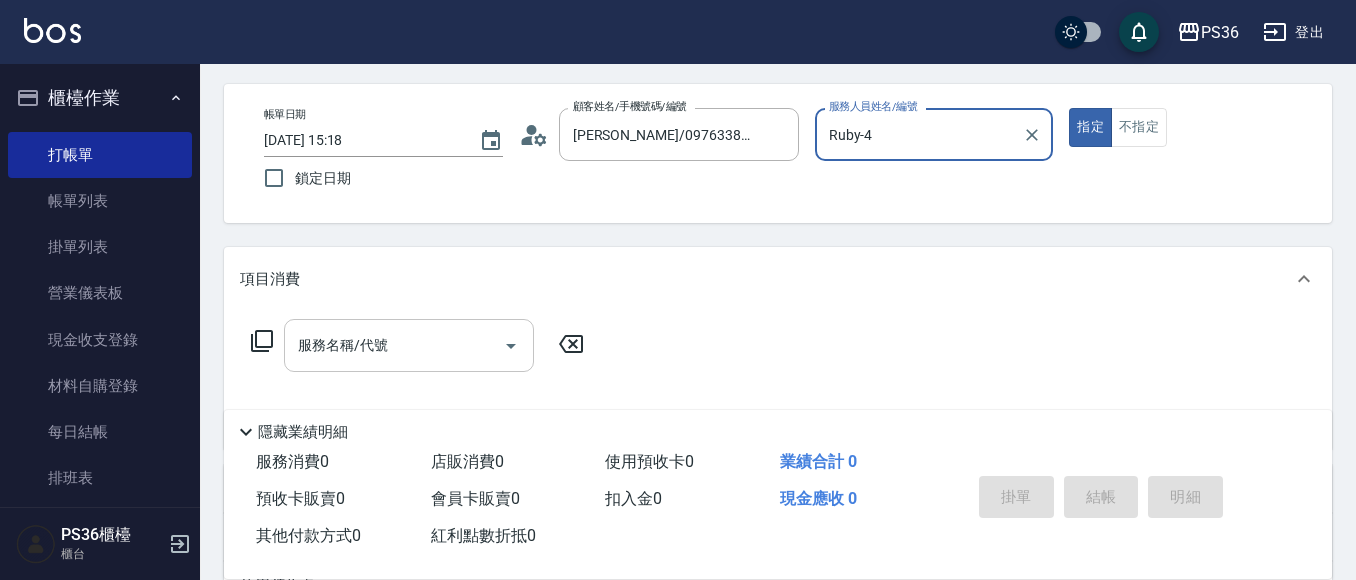 scroll, scrollTop: 100, scrollLeft: 0, axis: vertical 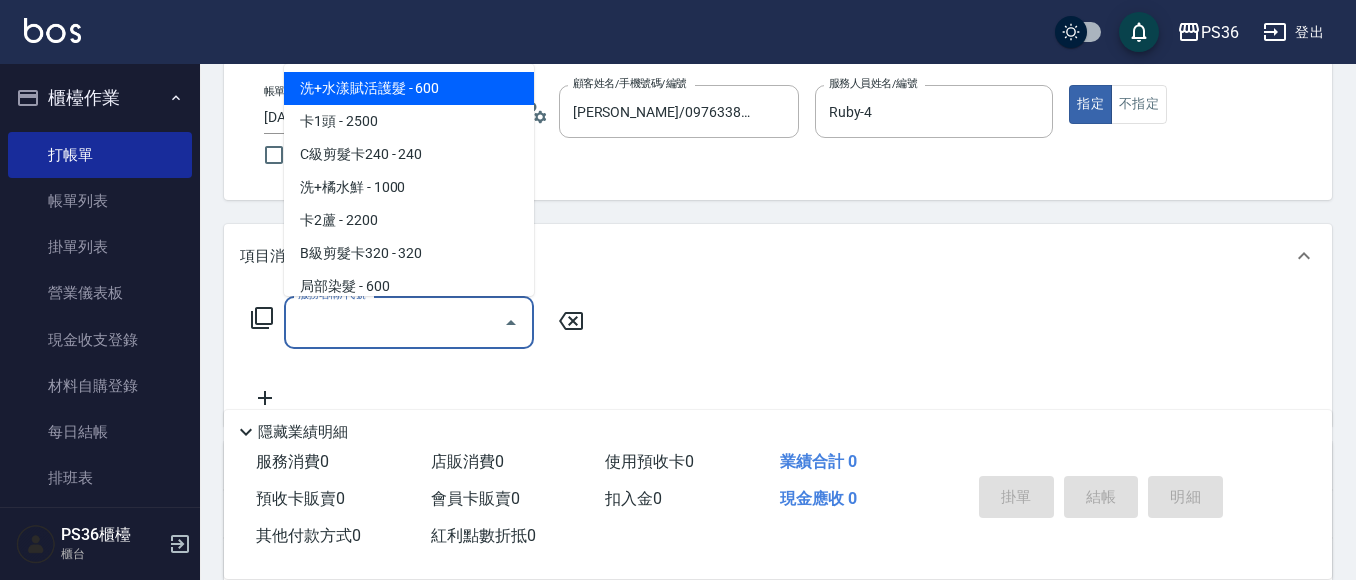 click on "服務名稱/代號" at bounding box center [394, 322] 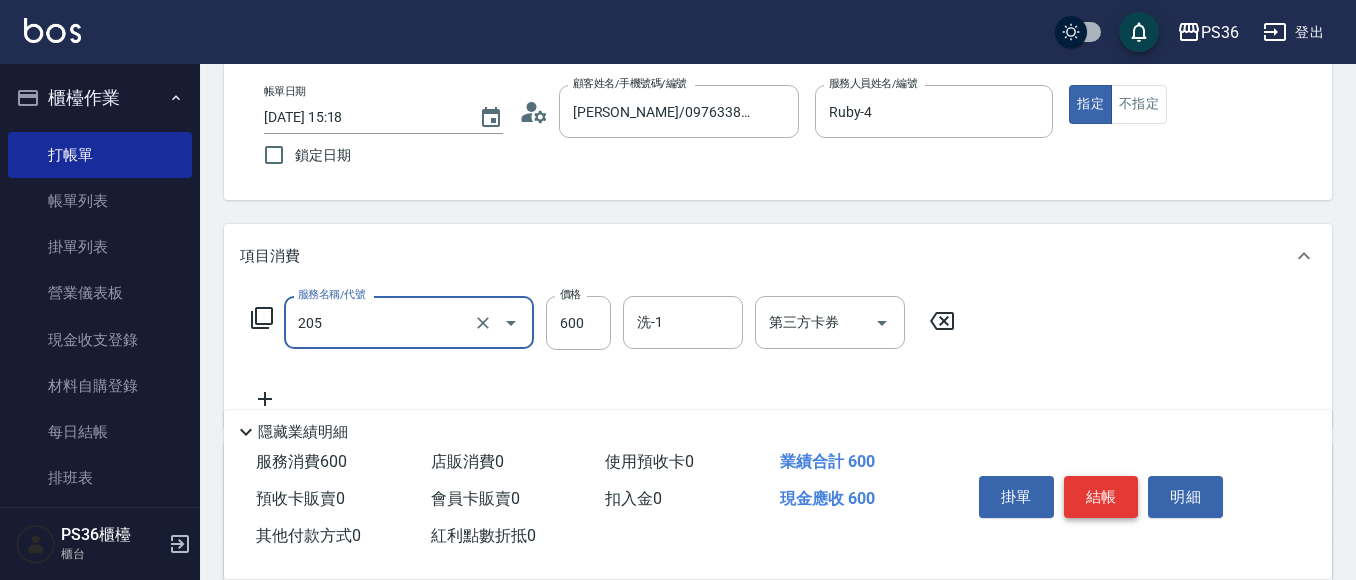 type on "A級洗剪(205)" 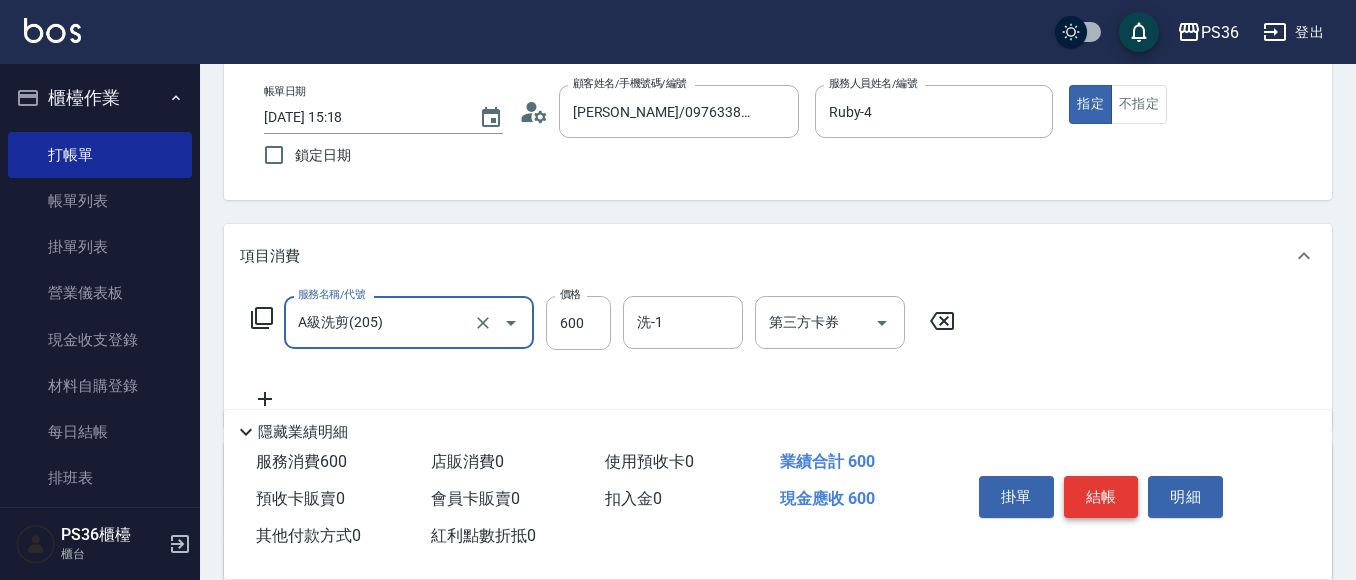 click on "結帳" at bounding box center [1101, 497] 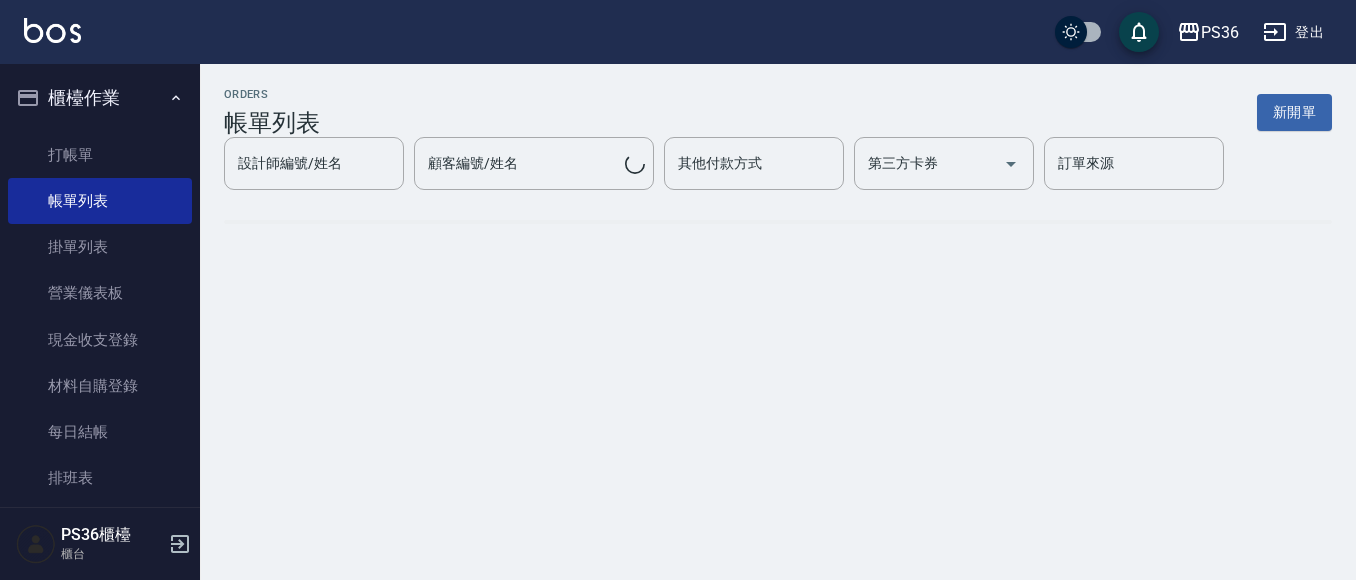 scroll, scrollTop: 0, scrollLeft: 0, axis: both 